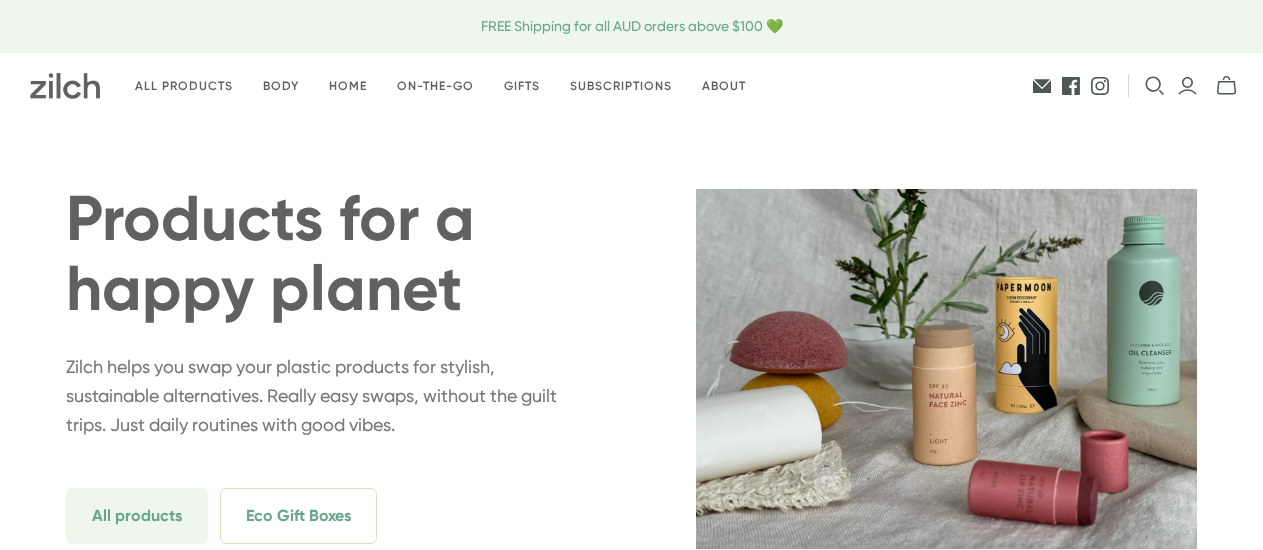scroll, scrollTop: 0, scrollLeft: 0, axis: both 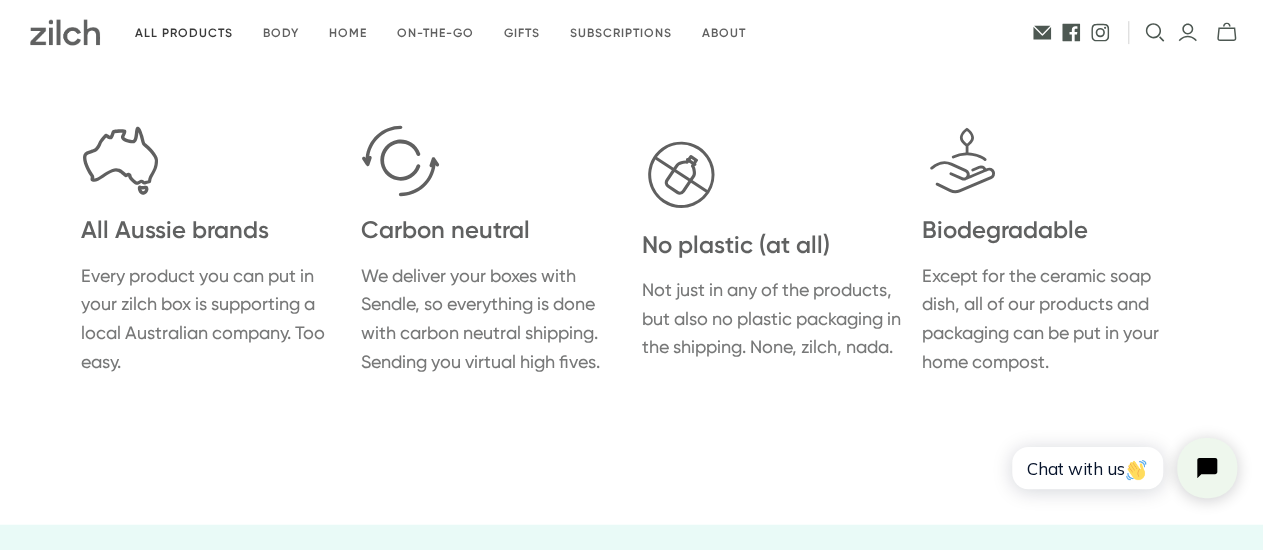 click on "All products" at bounding box center [184, 33] 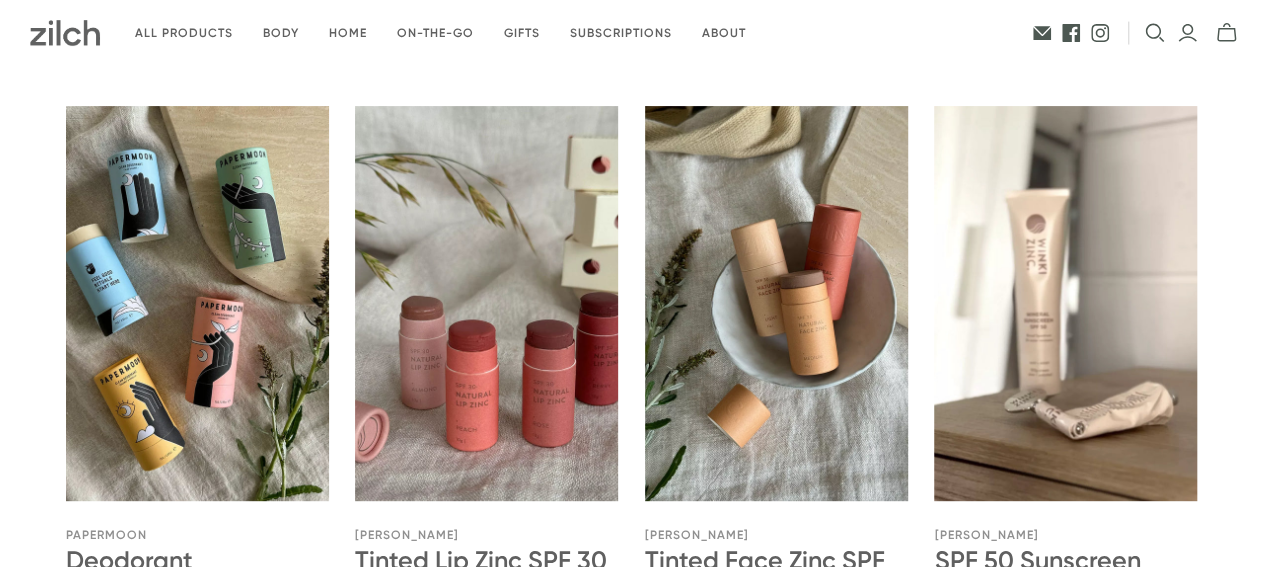 scroll, scrollTop: 307, scrollLeft: 0, axis: vertical 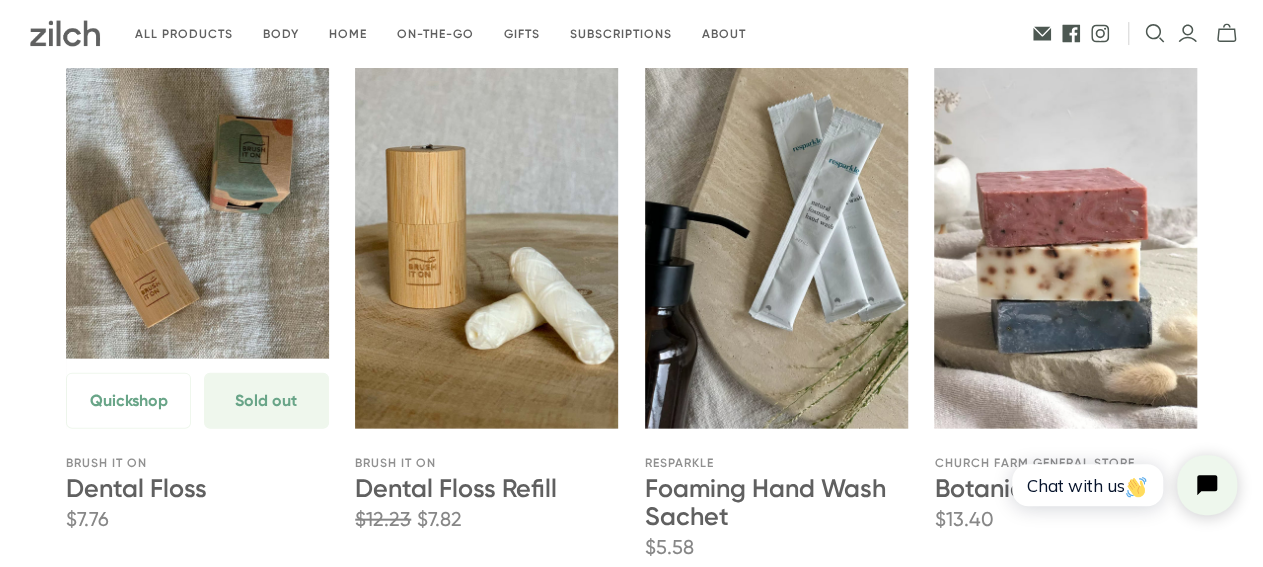 click on "Dental Floss" at bounding box center (136, 487) 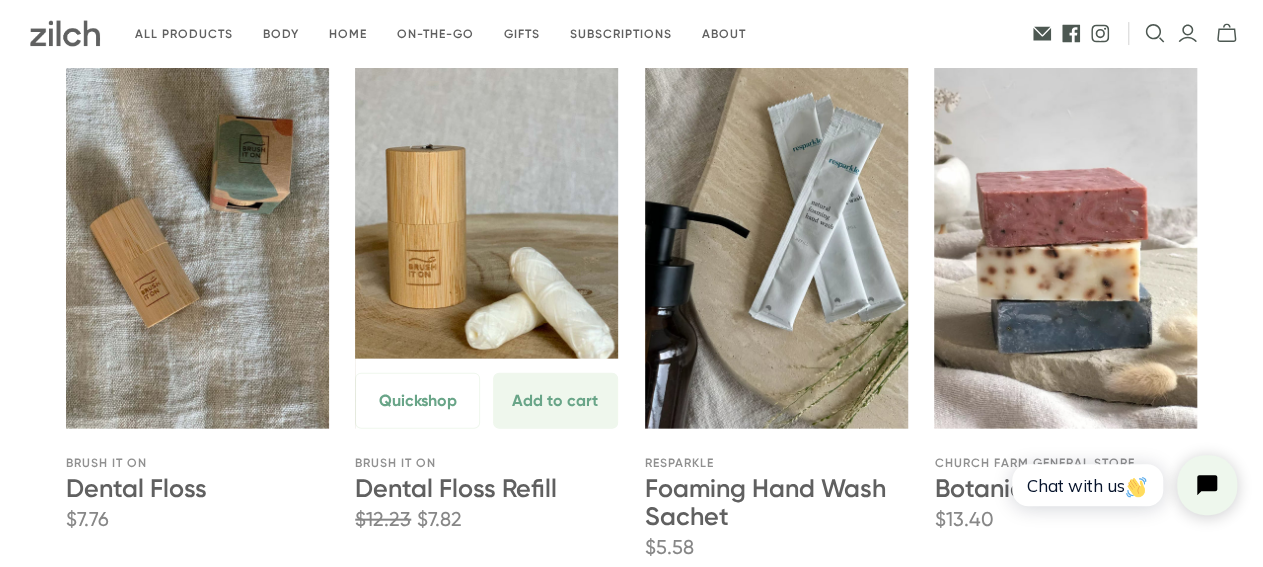 click at bounding box center [486, 230] 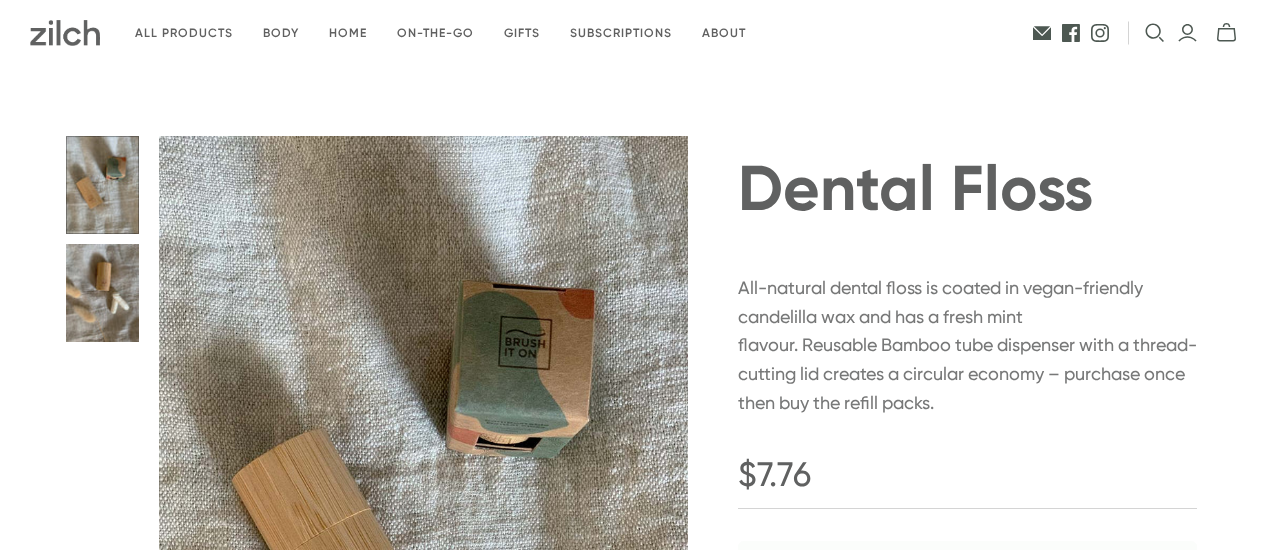 scroll, scrollTop: 0, scrollLeft: 0, axis: both 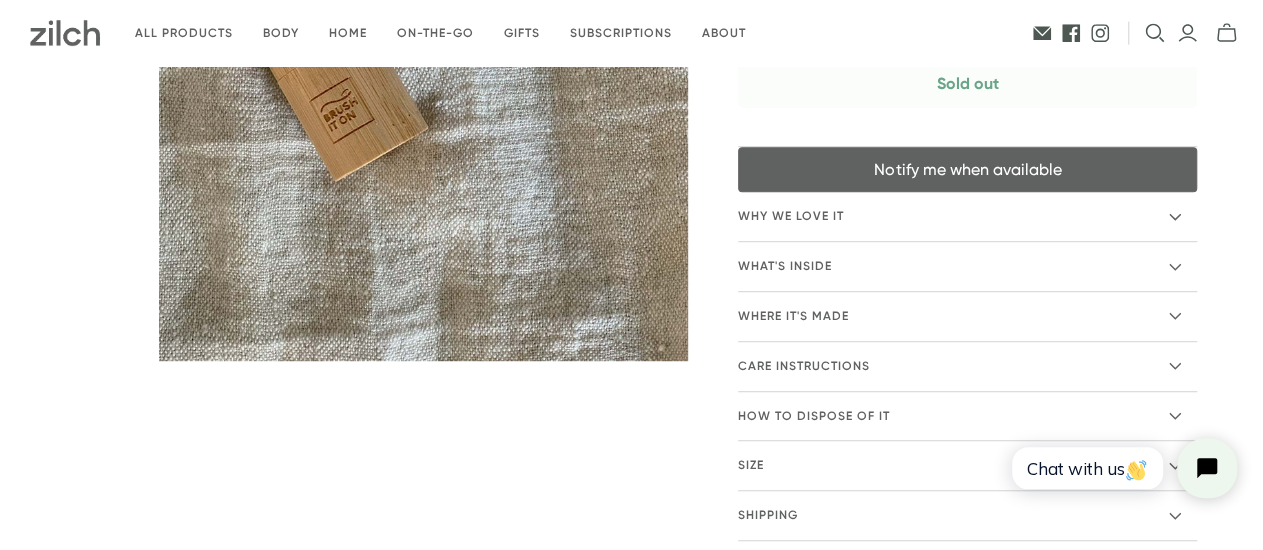 click 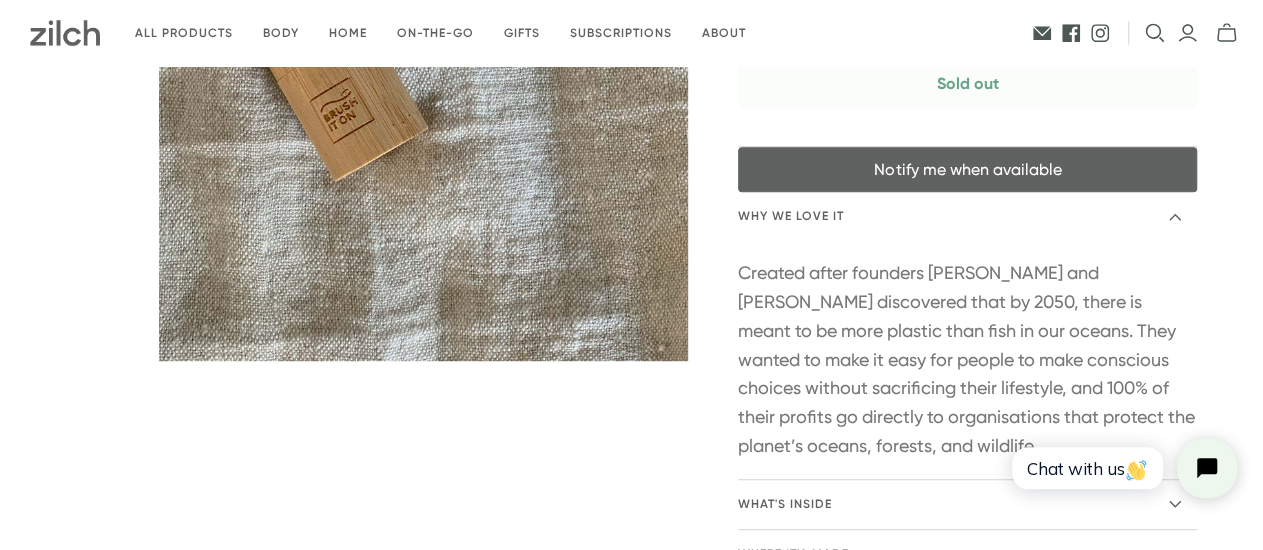 click 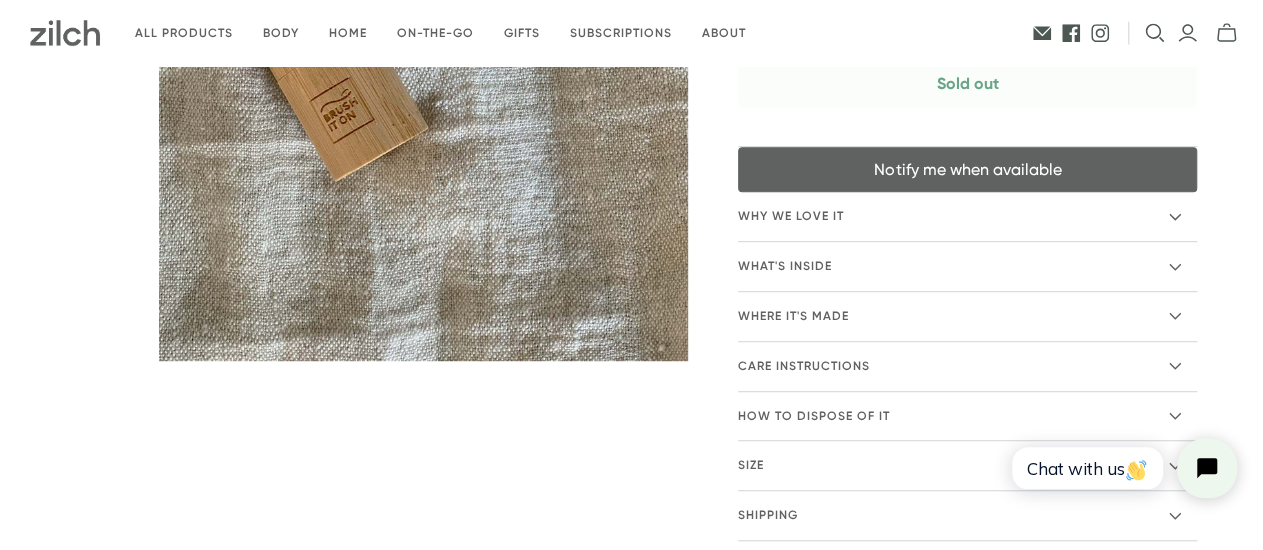 click on "What's inside" at bounding box center (967, 266) 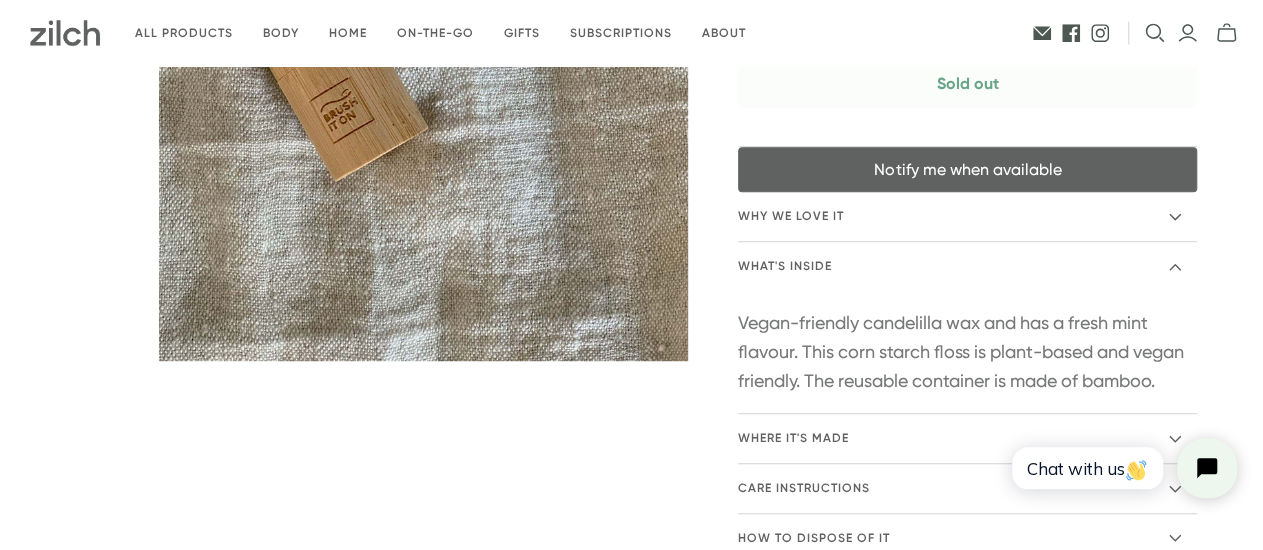 click on "What's inside" at bounding box center (967, 266) 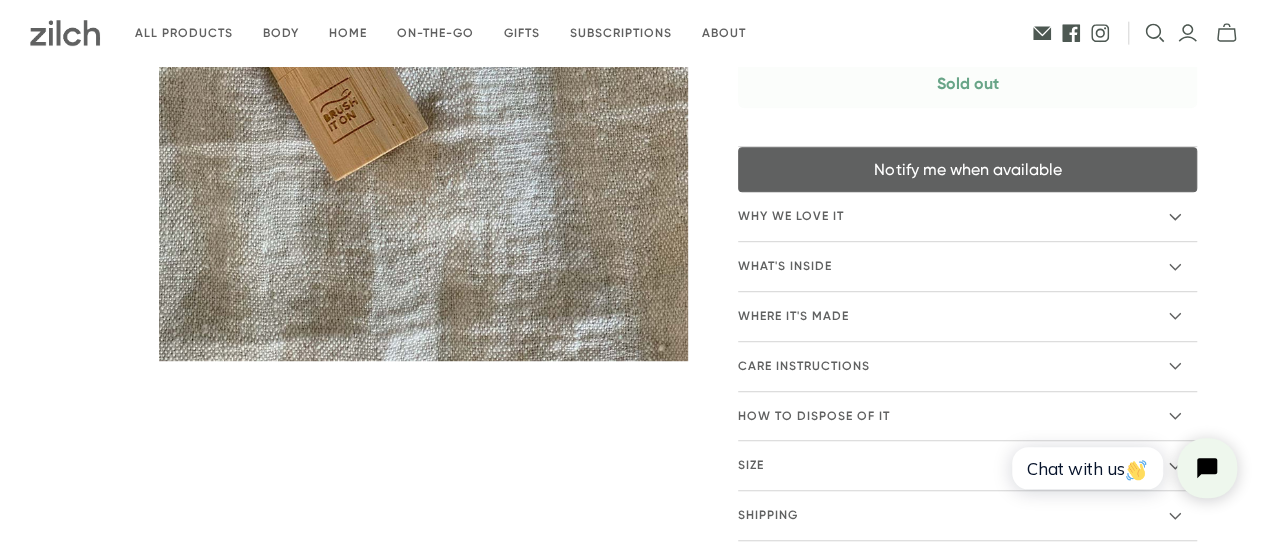 click on "How to dispose of it" at bounding box center (967, 416) 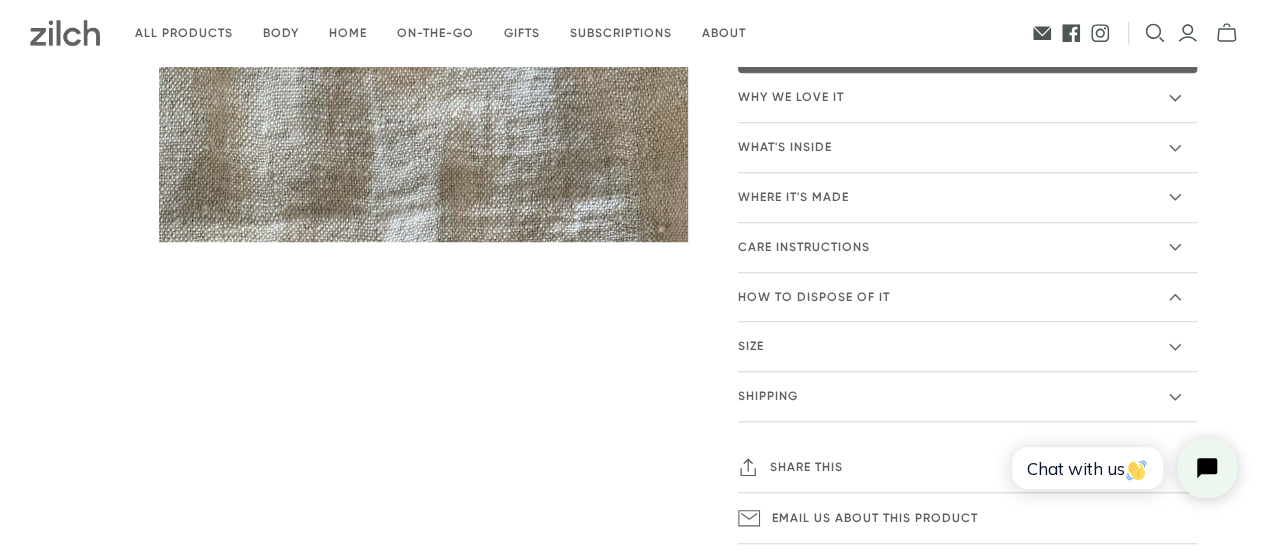 scroll, scrollTop: 618, scrollLeft: 0, axis: vertical 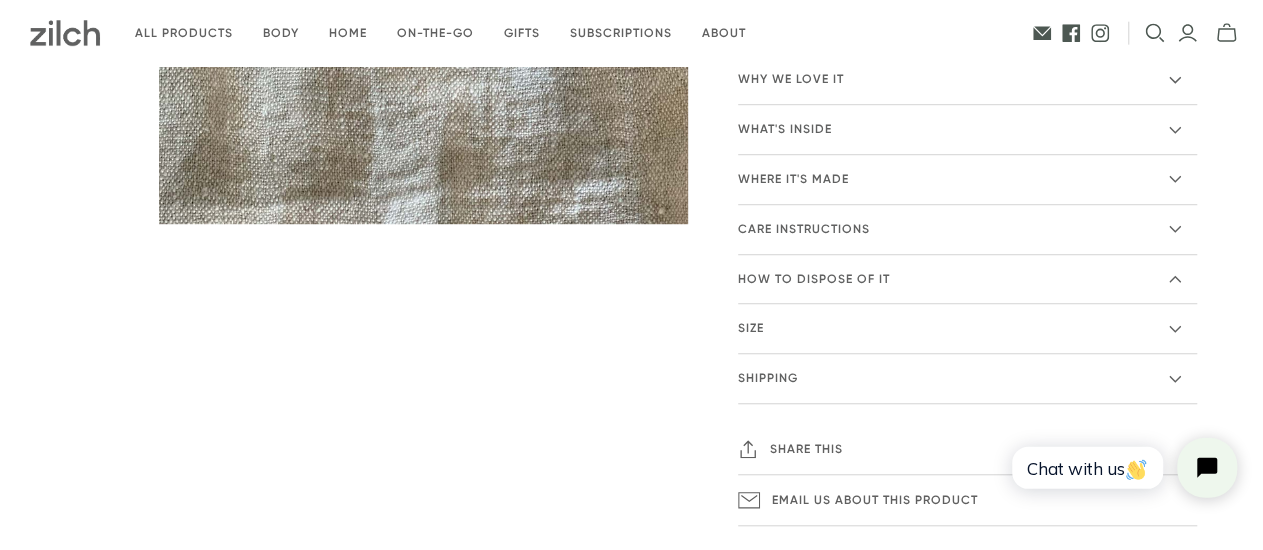 click 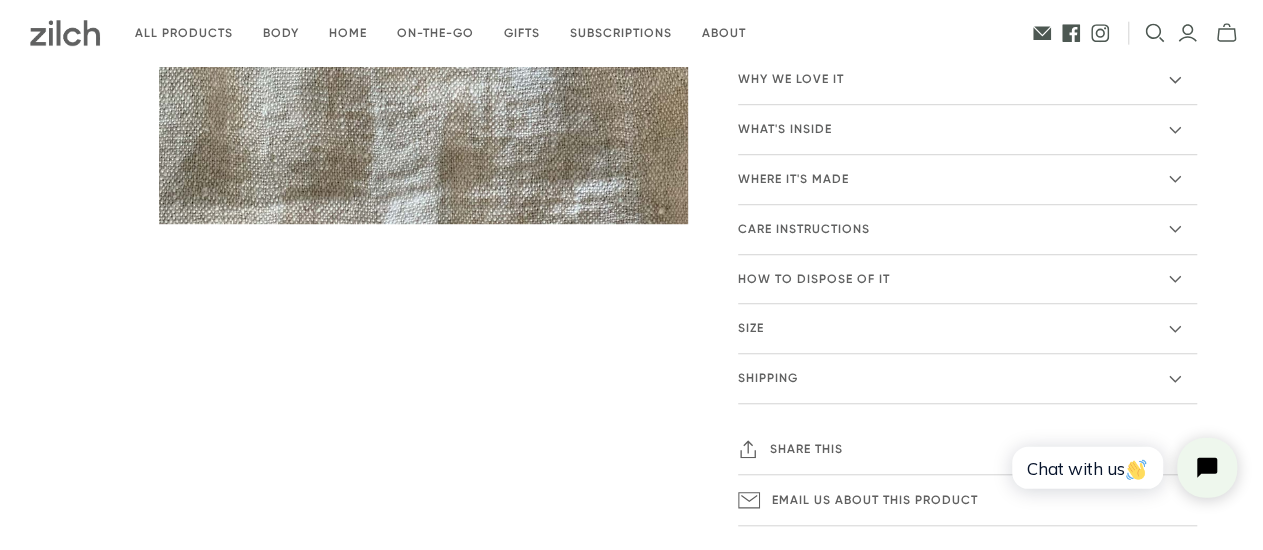 click on "How to dispose of it" at bounding box center [967, 279] 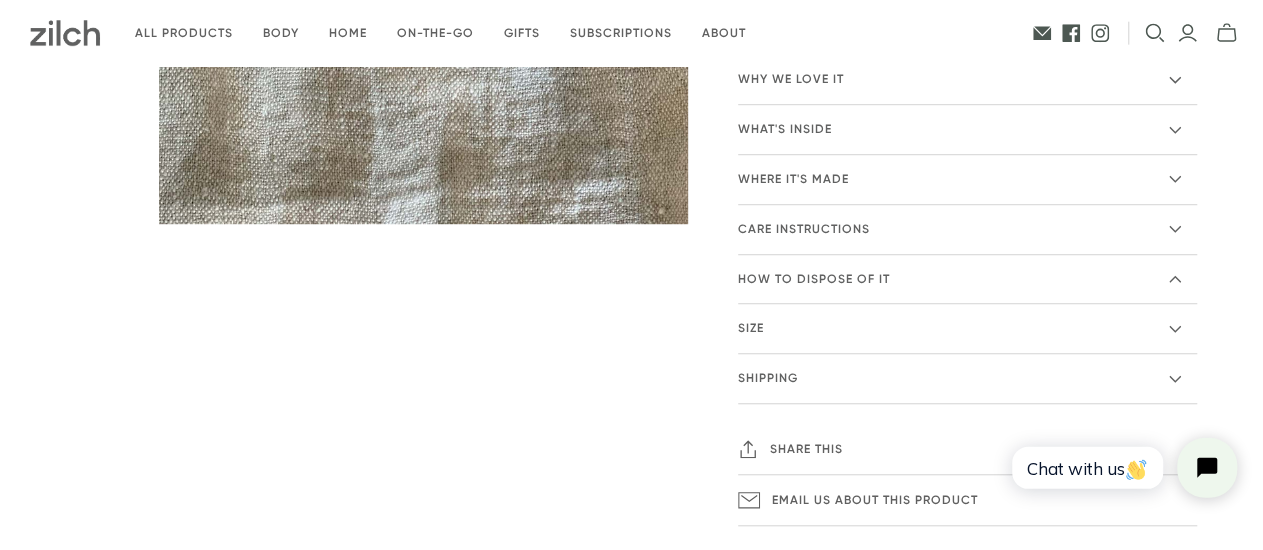 click on "How to dispose of it" at bounding box center (967, 279) 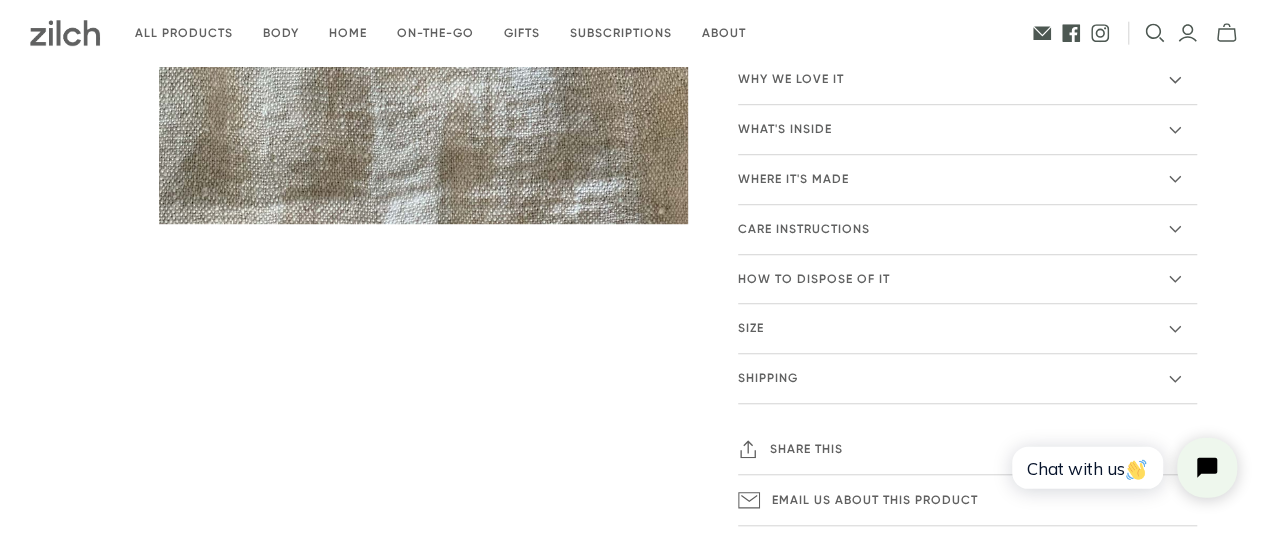 click 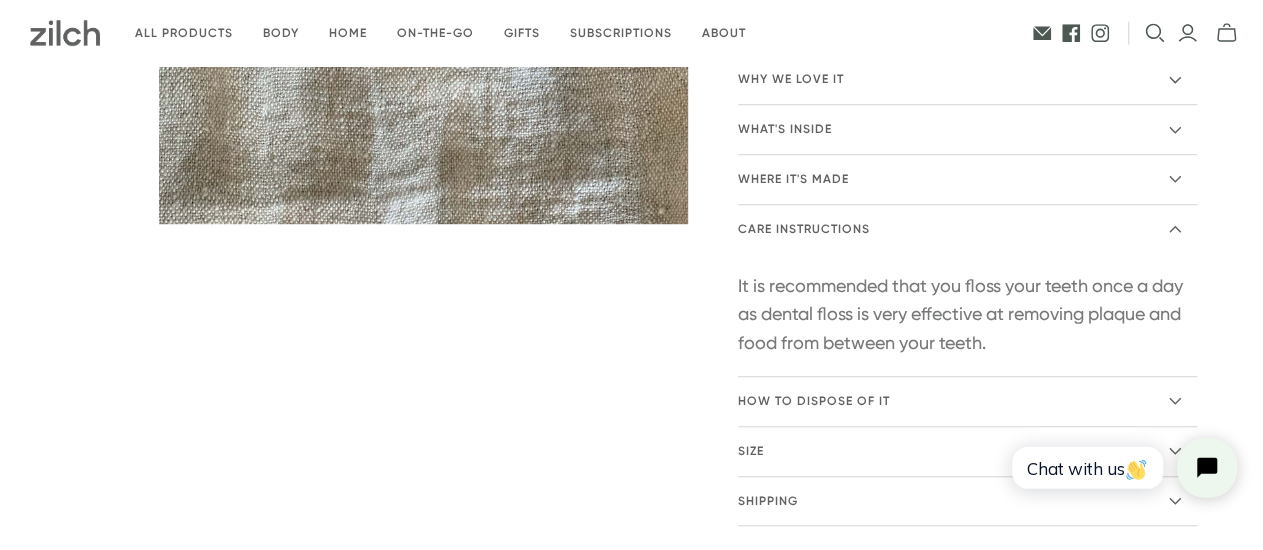 click 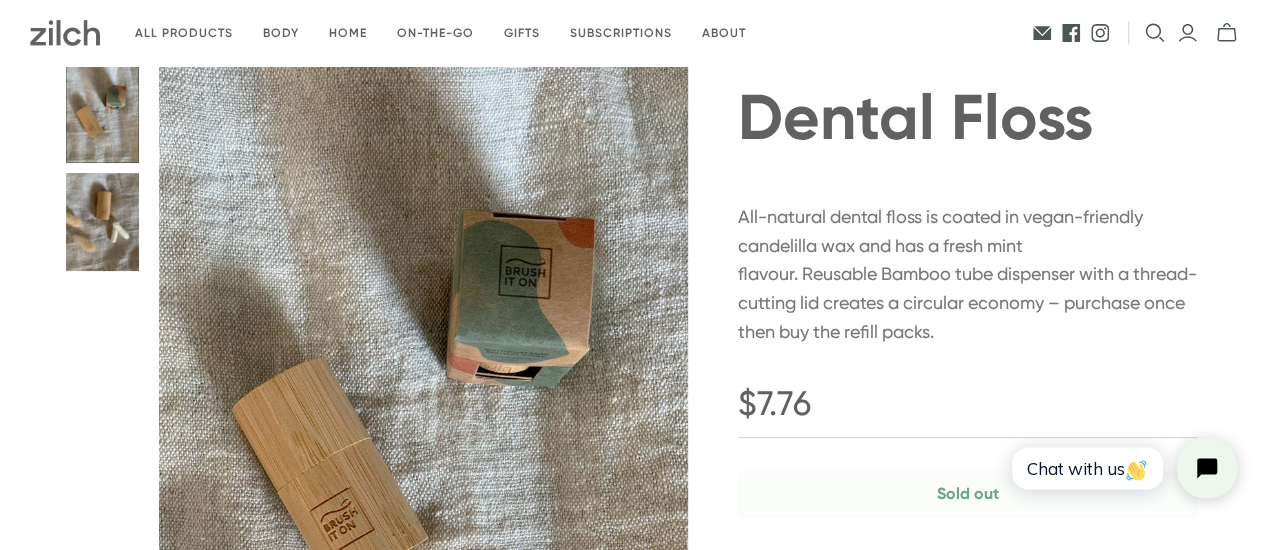 scroll, scrollTop: 0, scrollLeft: 0, axis: both 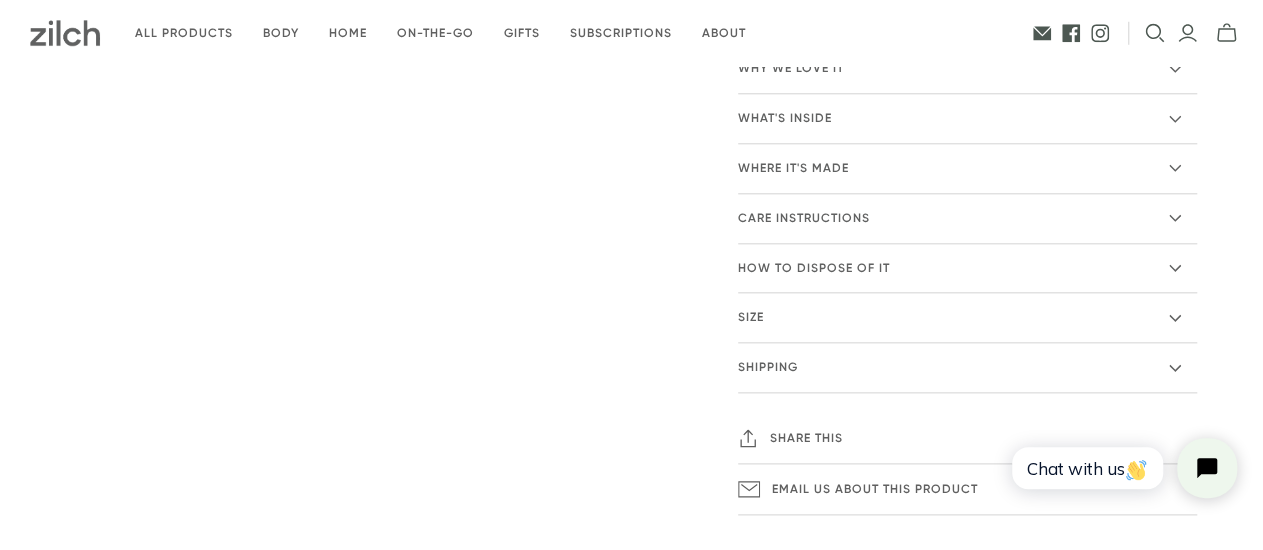 click on "How to dispose of it" at bounding box center [967, 268] 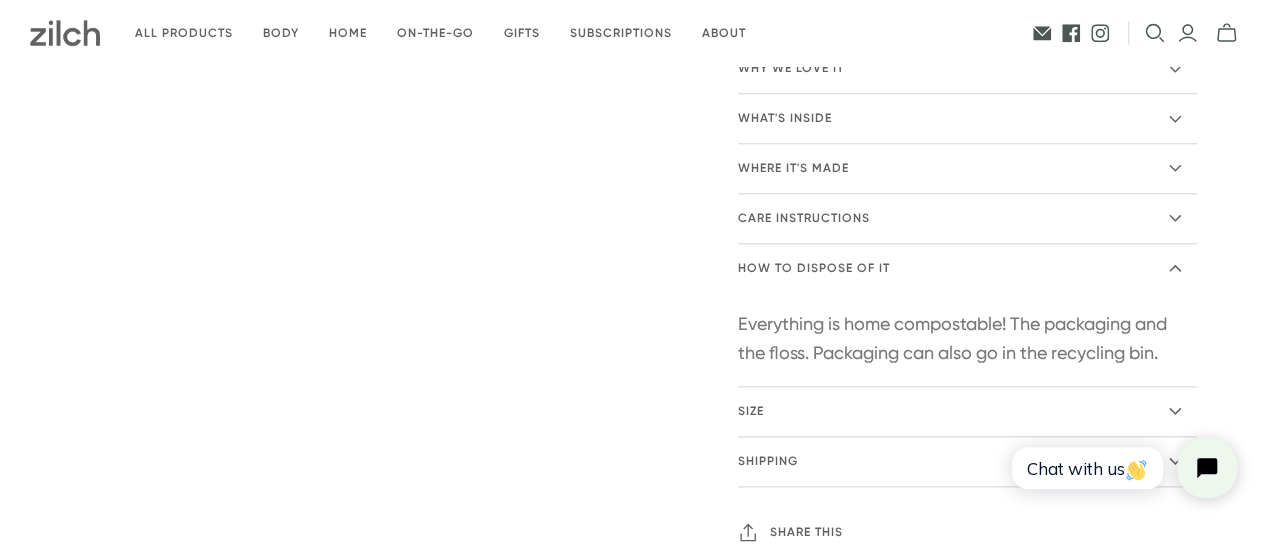 click on "How to dispose of it" at bounding box center [967, 268] 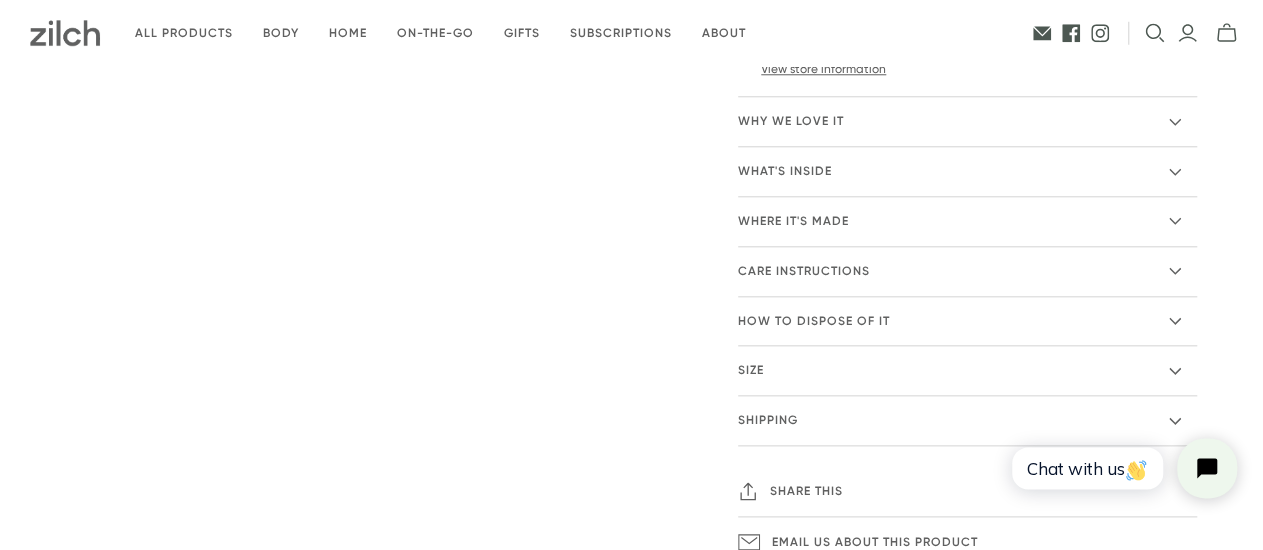 scroll, scrollTop: 962, scrollLeft: 0, axis: vertical 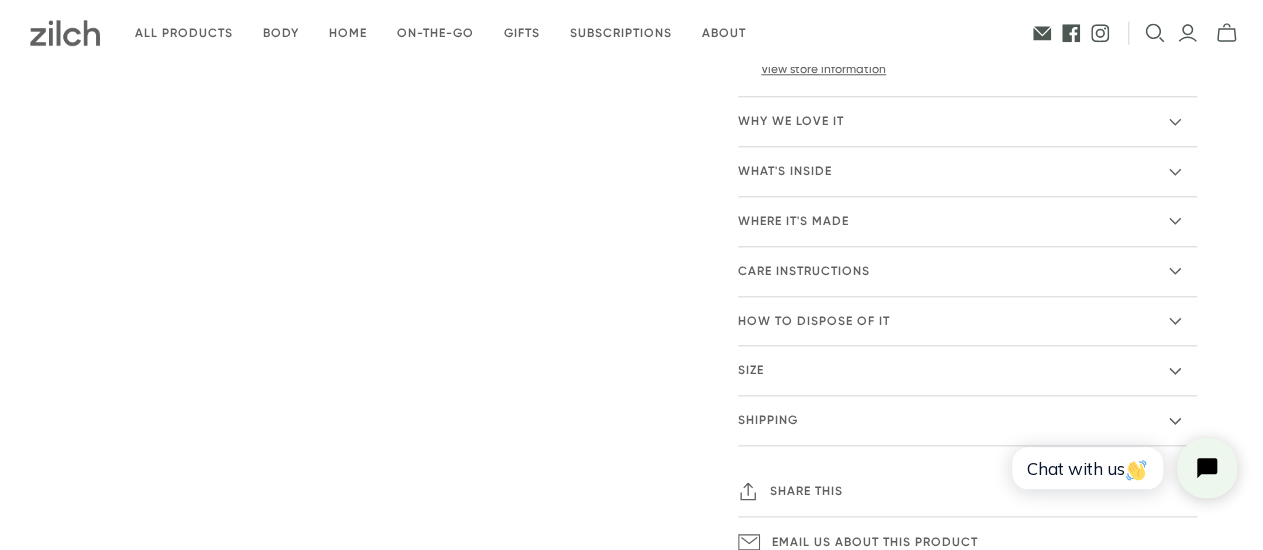 click 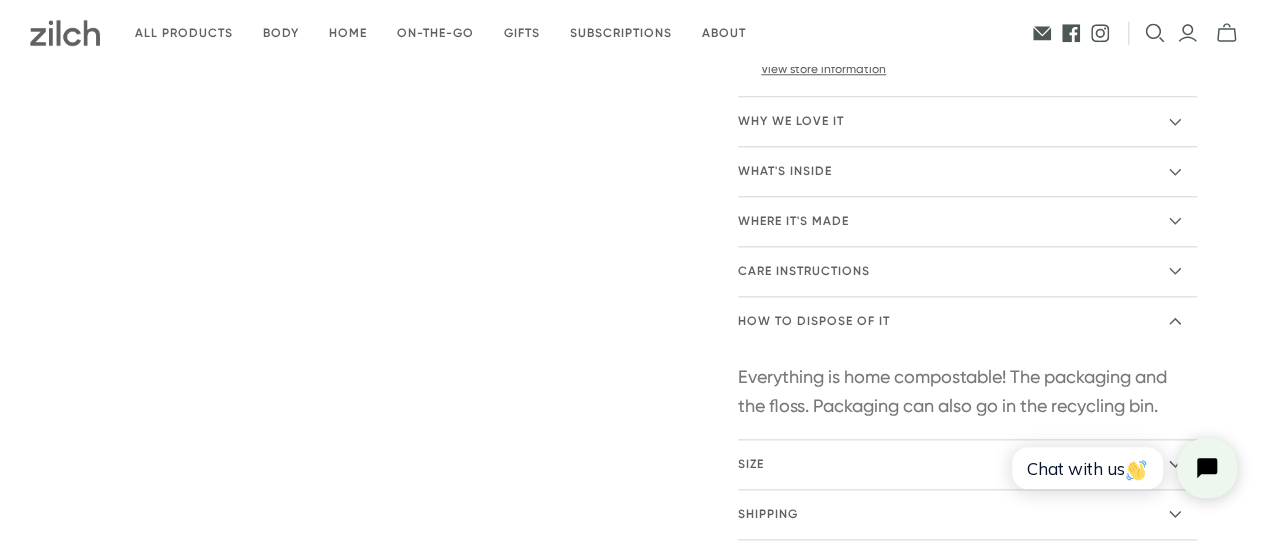 click 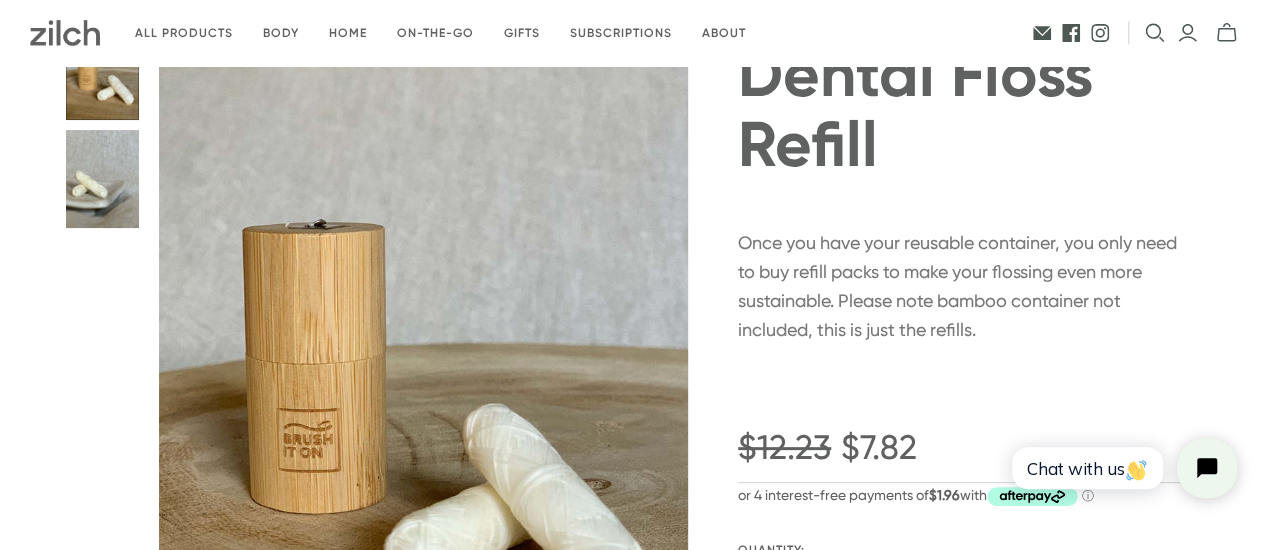 scroll, scrollTop: 106, scrollLeft: 0, axis: vertical 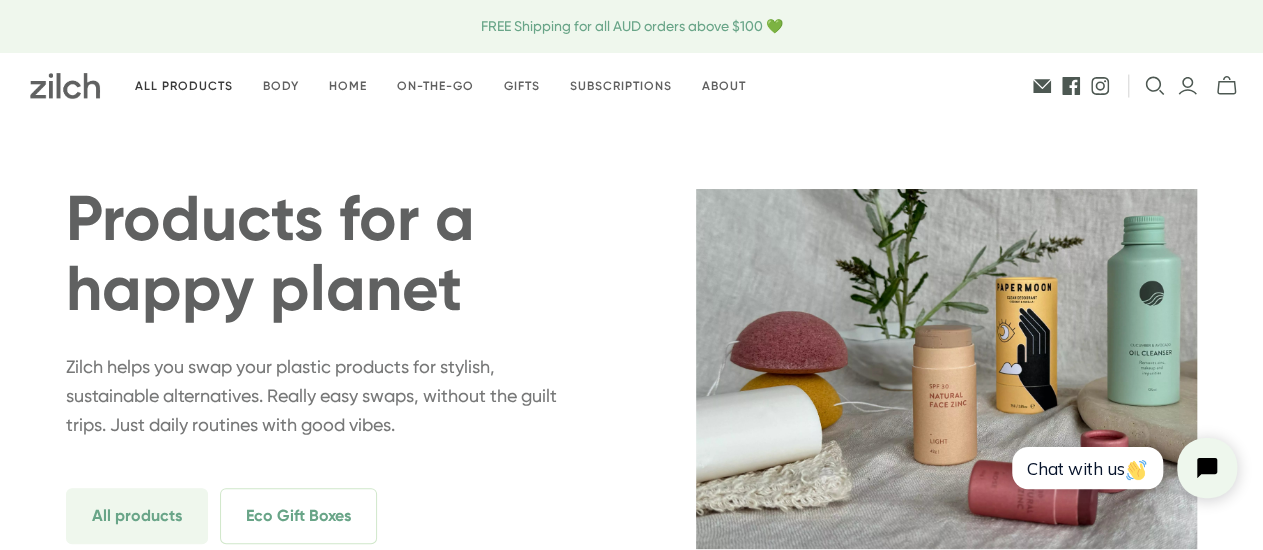 click on "All products" at bounding box center (184, 86) 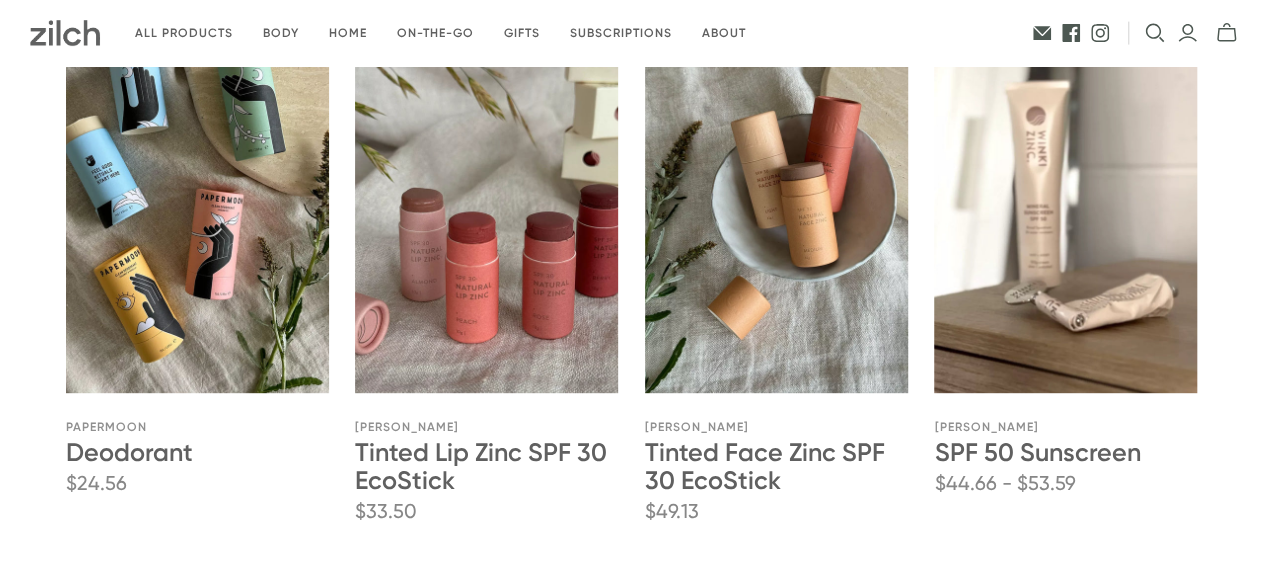 scroll, scrollTop: 328, scrollLeft: 0, axis: vertical 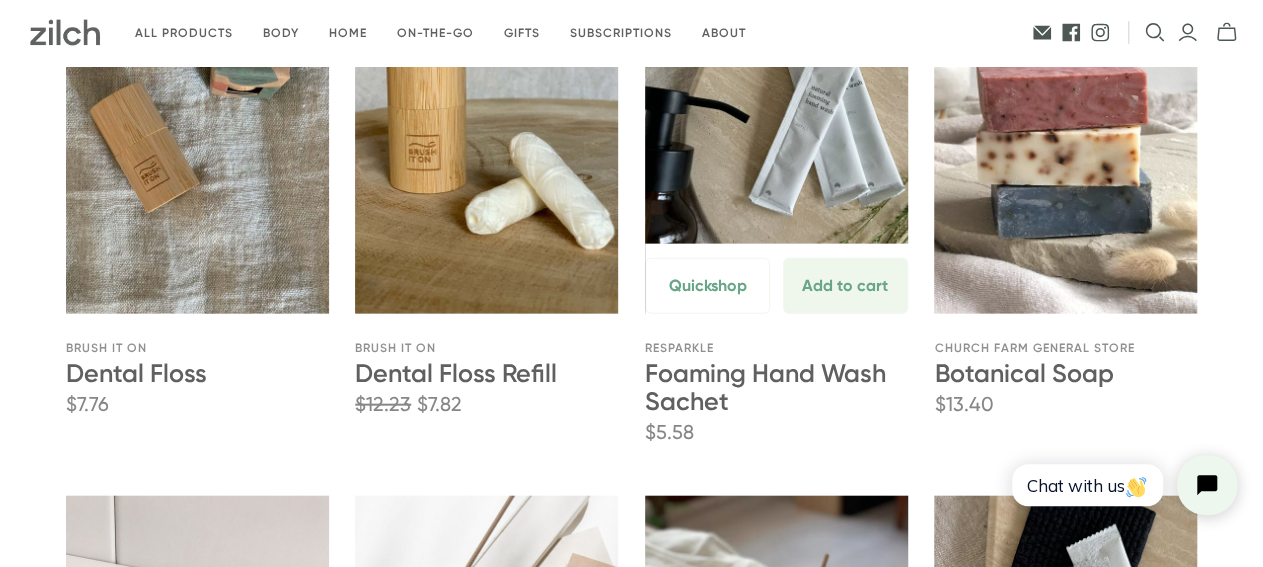 click on "Foaming Hand Wash Sachet" at bounding box center (765, 387) 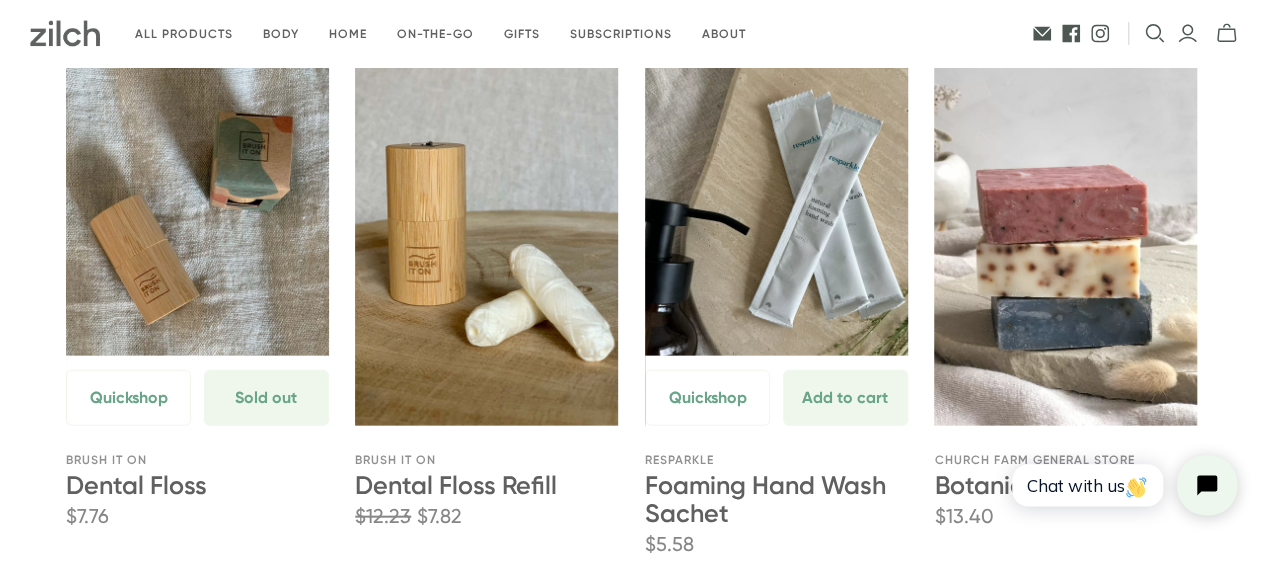 scroll, scrollTop: 2026, scrollLeft: 0, axis: vertical 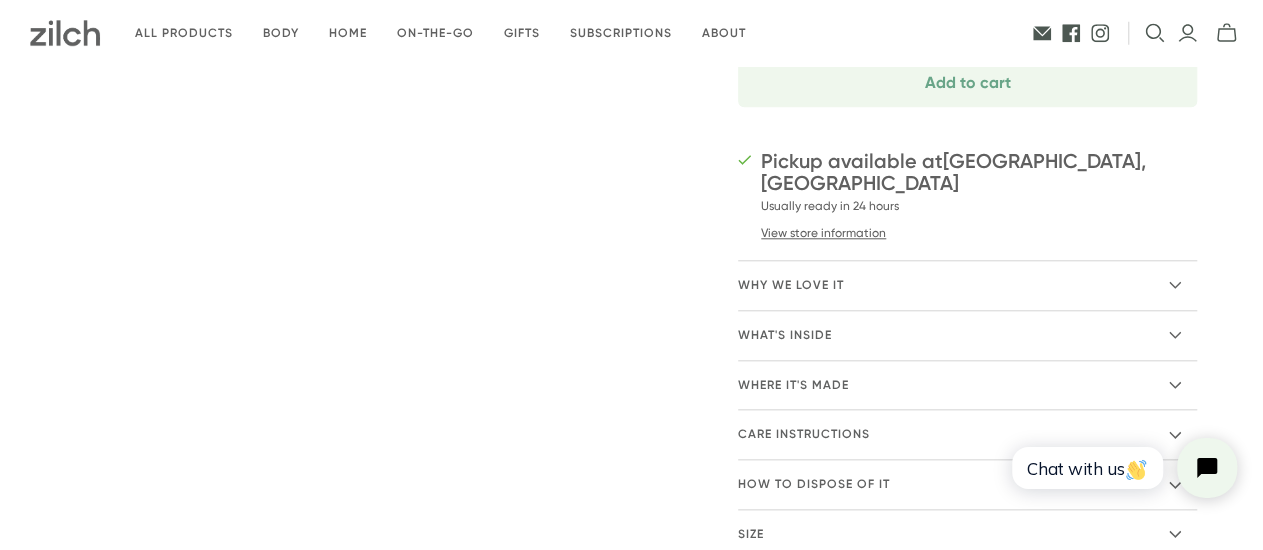 click on "Why we love it" at bounding box center [967, 285] 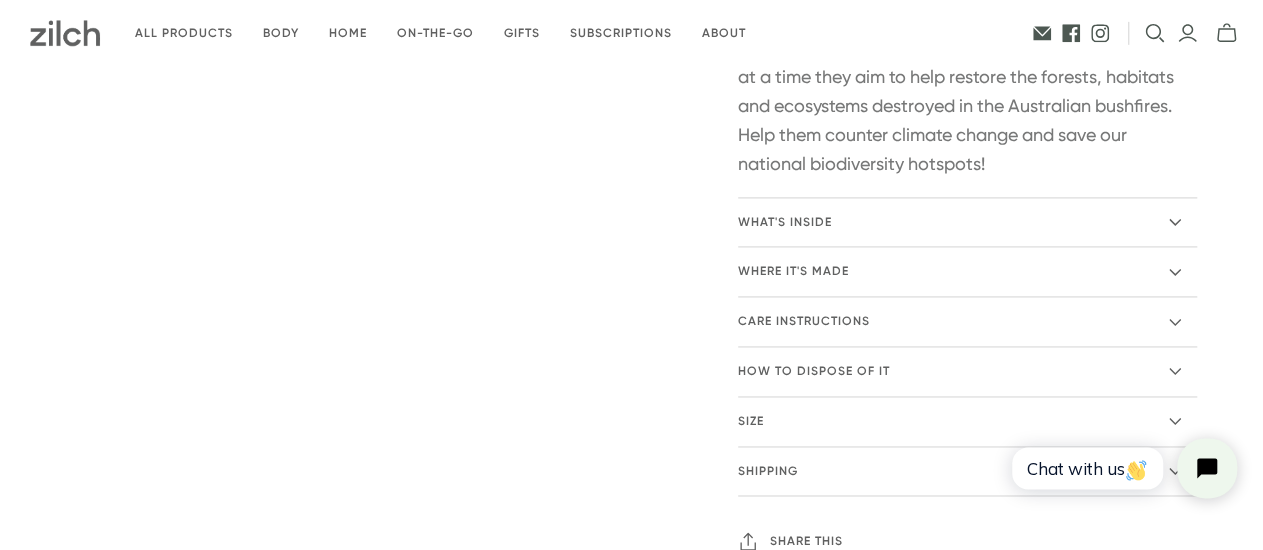 scroll, scrollTop: 1342, scrollLeft: 0, axis: vertical 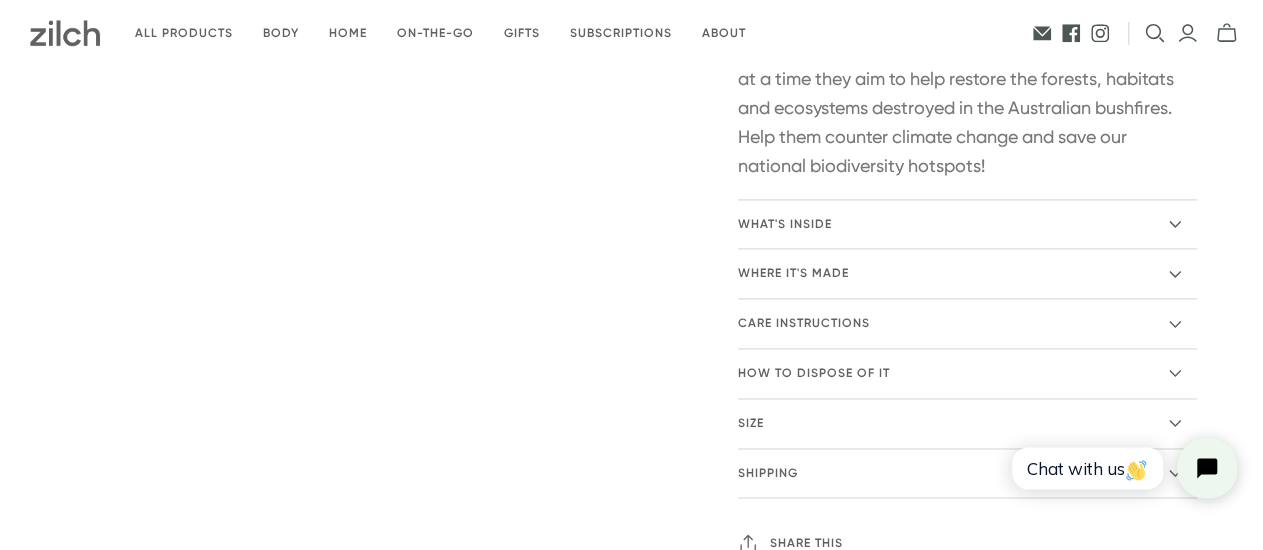 click 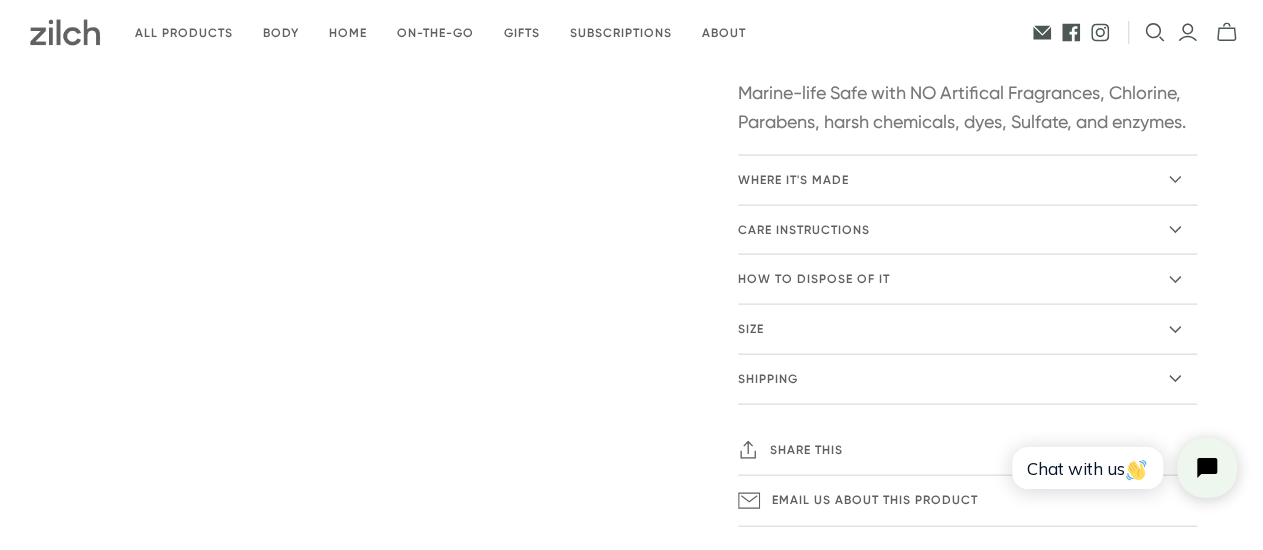 scroll, scrollTop: 1989, scrollLeft: 0, axis: vertical 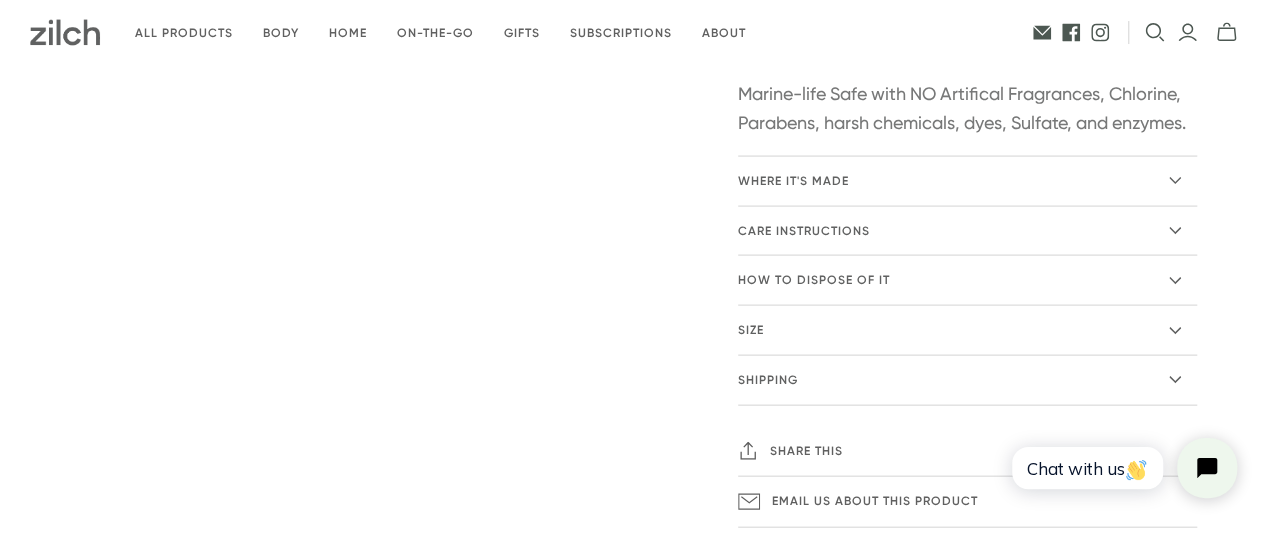 click on "How to dispose of it" at bounding box center (967, 280) 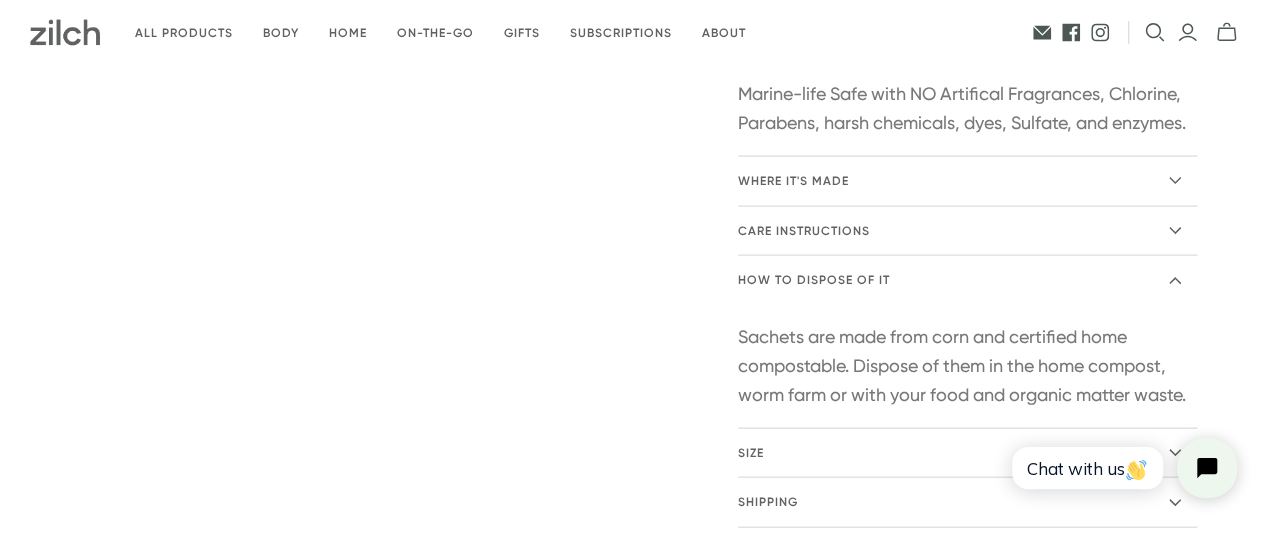 click on "How to dispose of it" at bounding box center [967, 280] 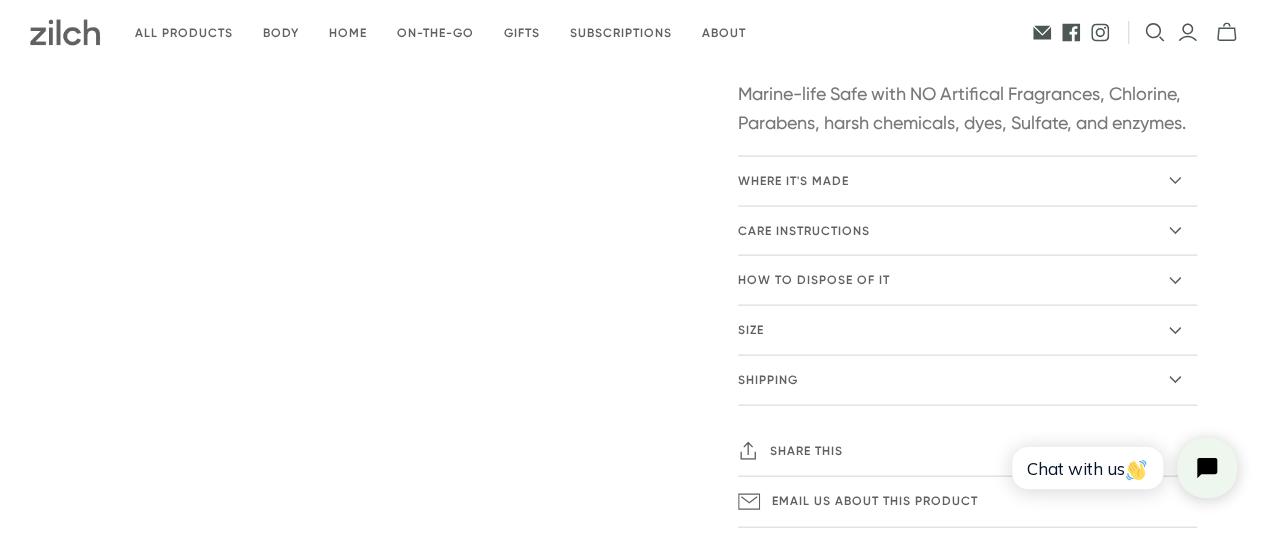 click on "Size" at bounding box center [967, 330] 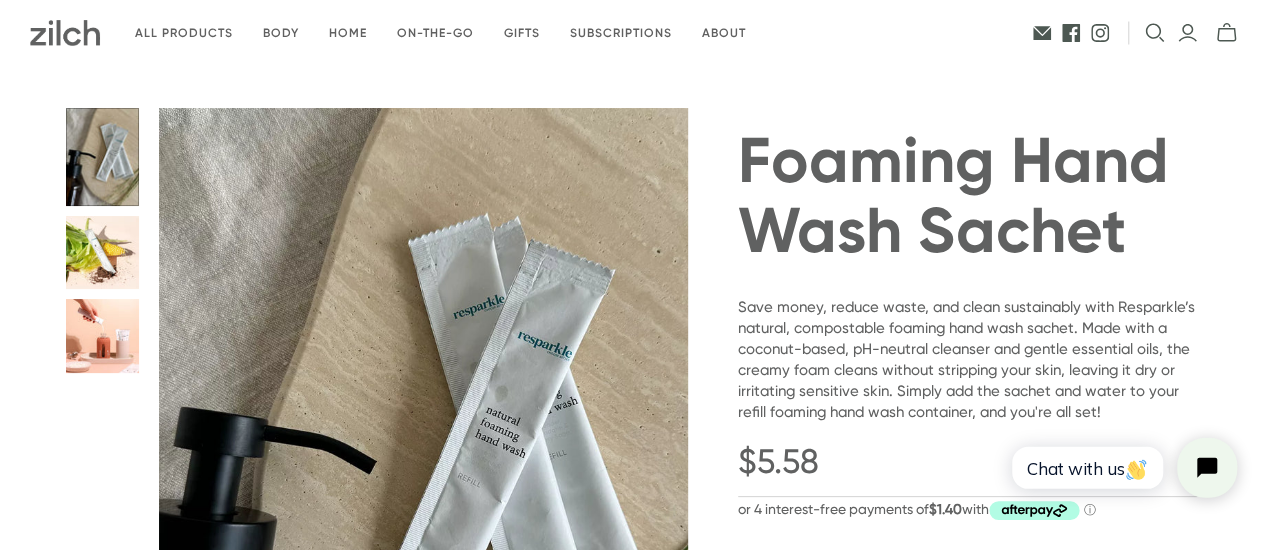 scroll, scrollTop: 27, scrollLeft: 0, axis: vertical 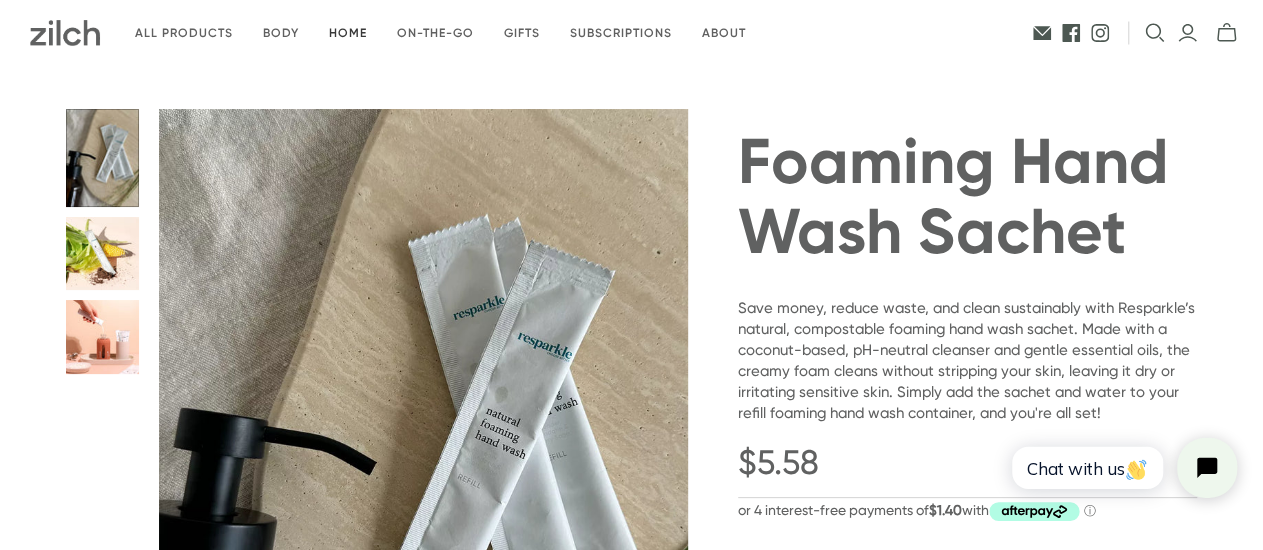 click on "Home" at bounding box center [348, 33] 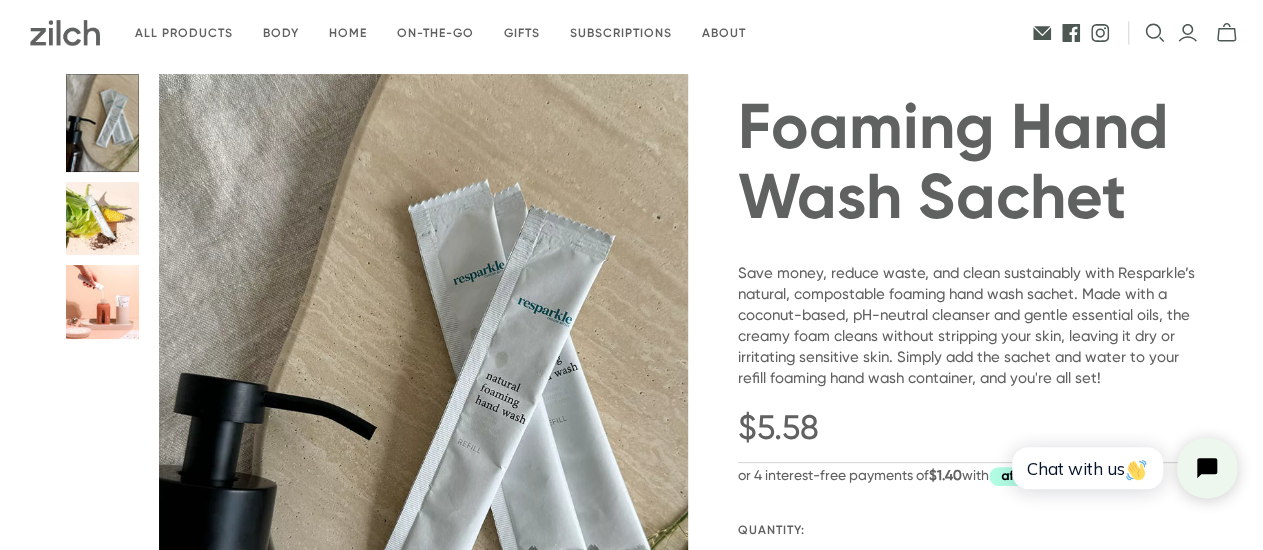 scroll, scrollTop: 66, scrollLeft: 0, axis: vertical 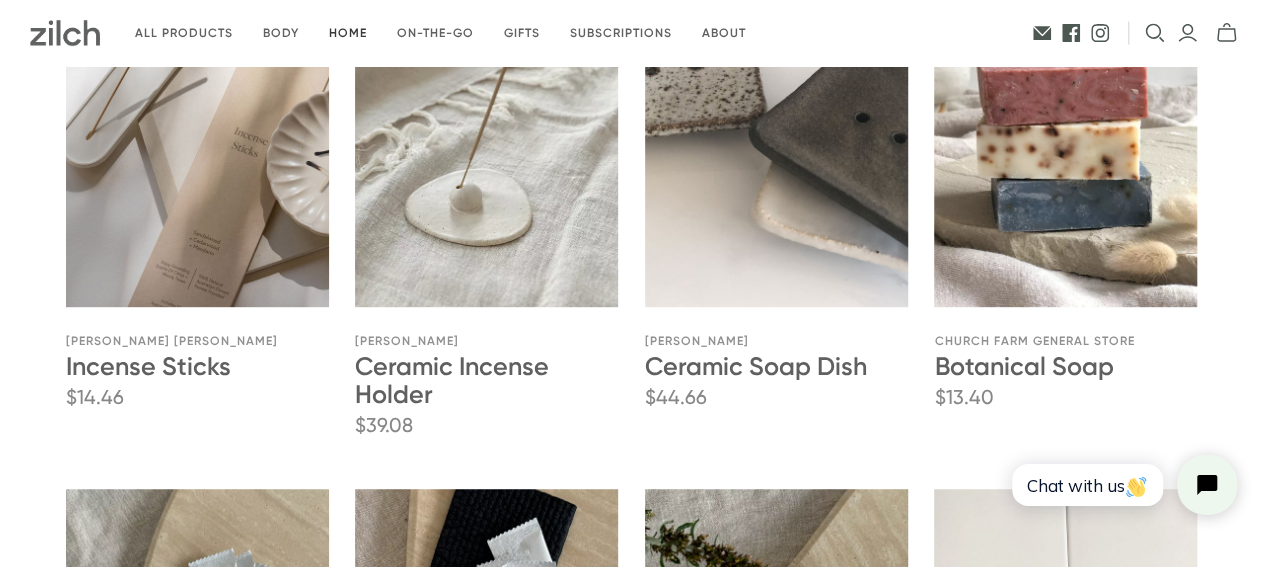 click on "Home" at bounding box center [348, 33] 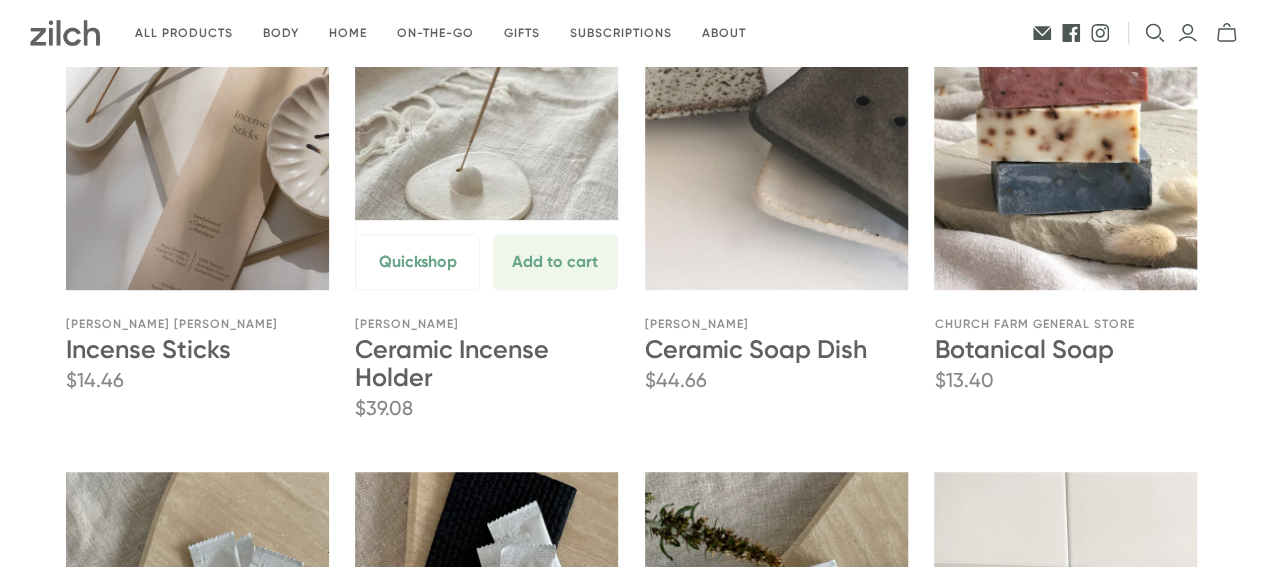 scroll, scrollTop: 458, scrollLeft: 0, axis: vertical 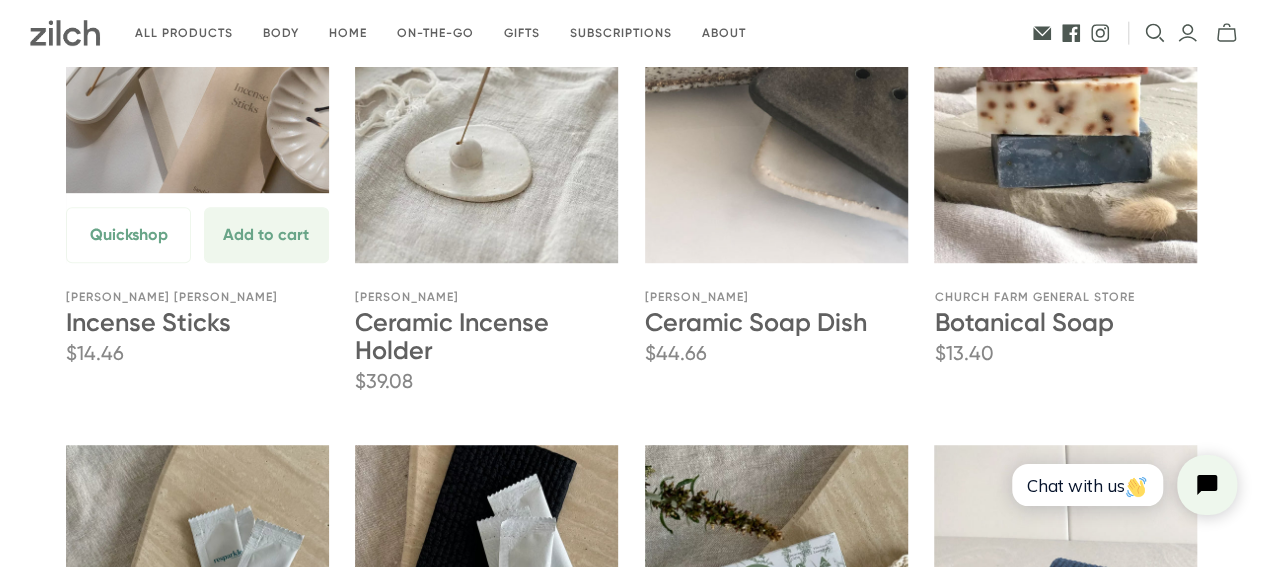 click at bounding box center [197, 65] 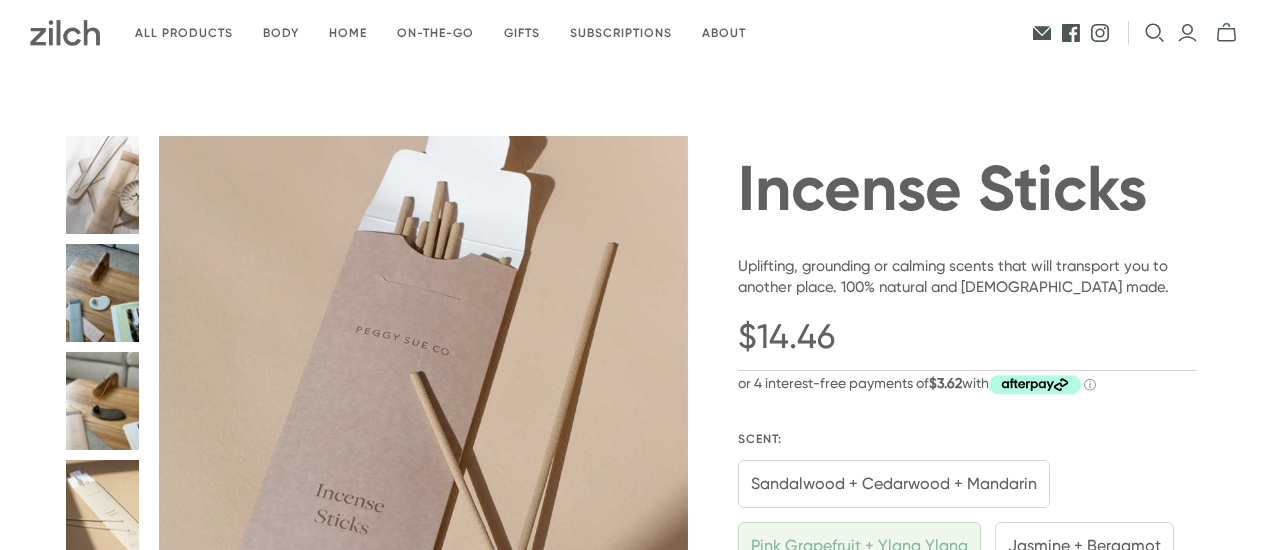 scroll, scrollTop: 0, scrollLeft: 0, axis: both 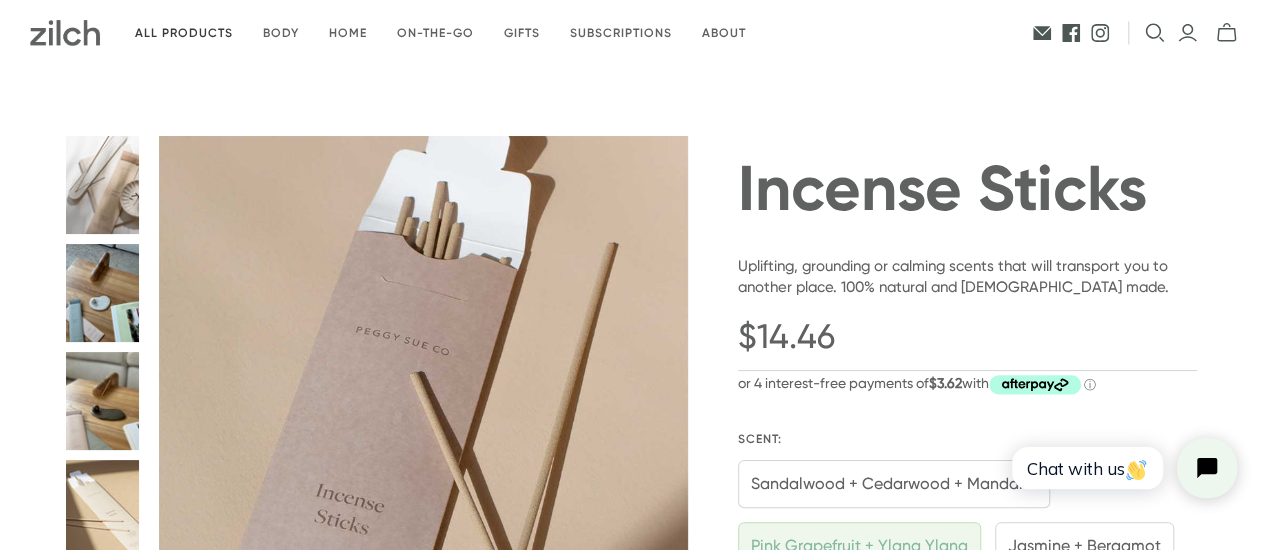 click on "All products" at bounding box center (184, 33) 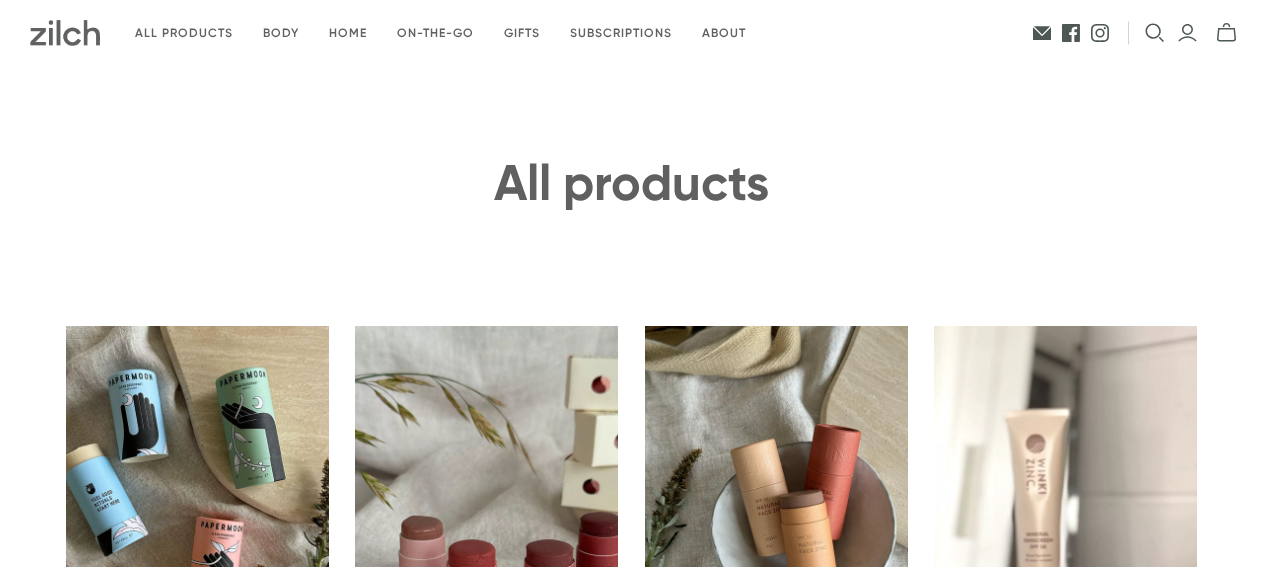 scroll, scrollTop: 0, scrollLeft: 0, axis: both 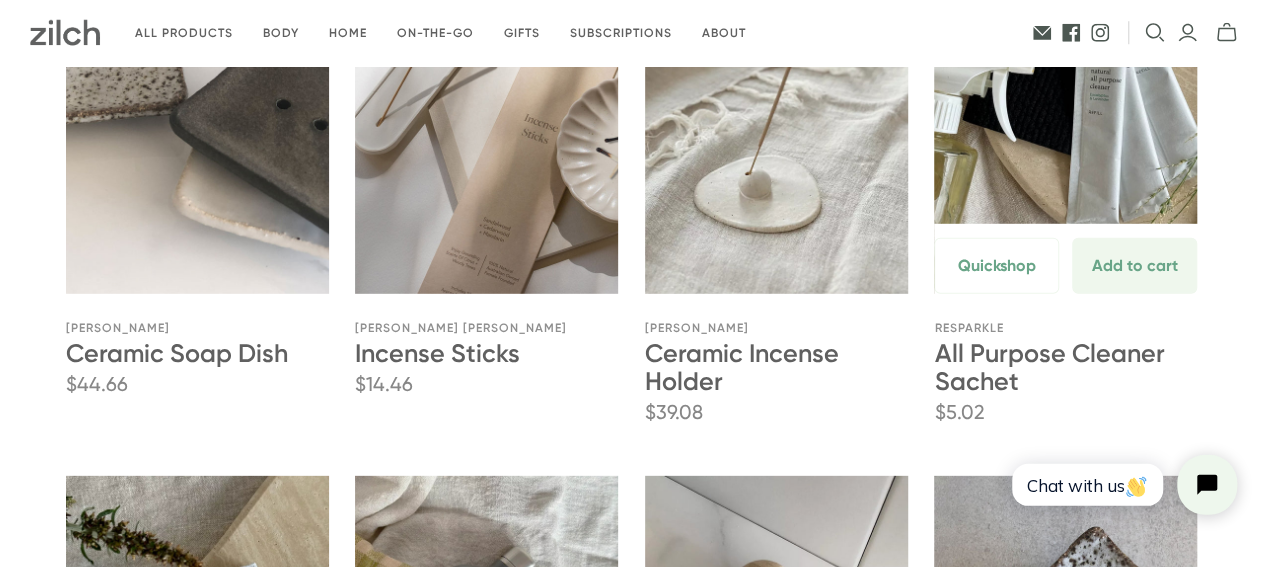 click at bounding box center [1065, 96] 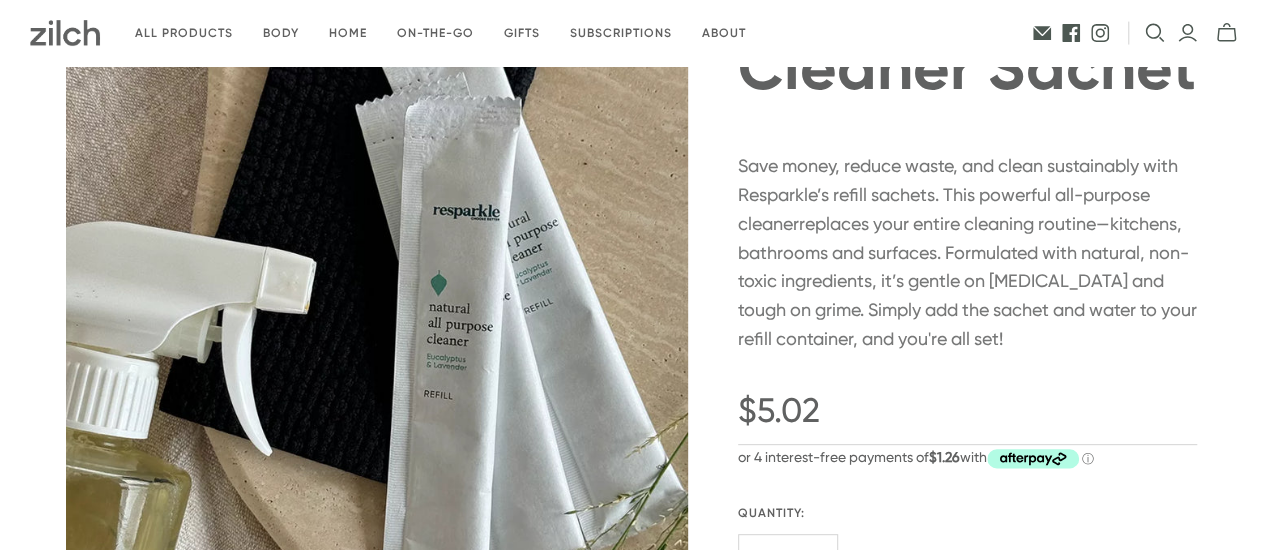 scroll, scrollTop: 157, scrollLeft: 0, axis: vertical 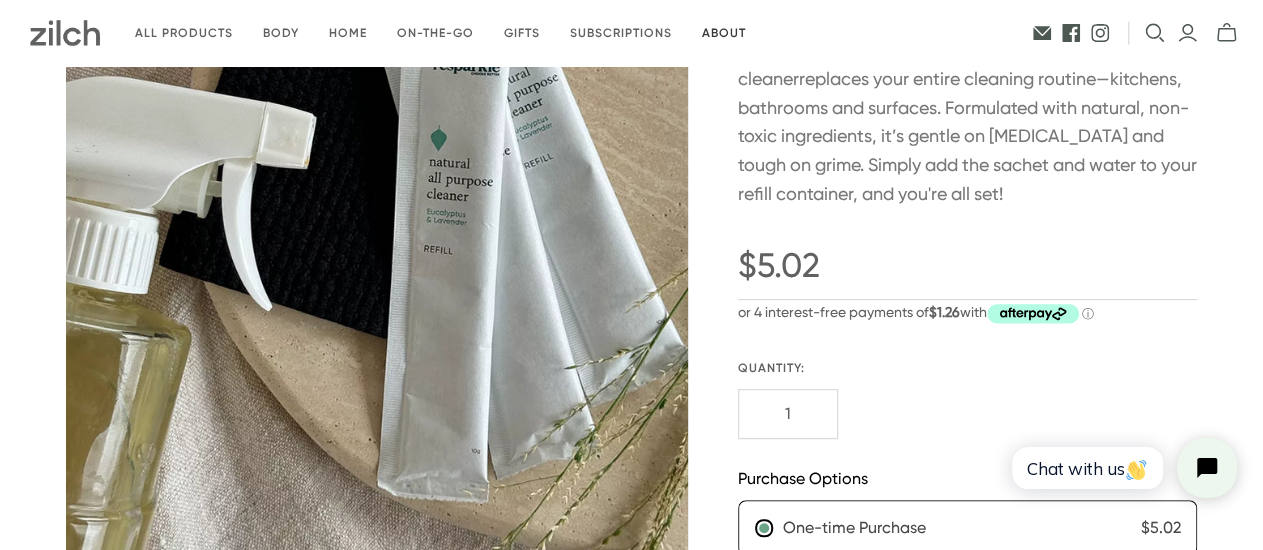 click on "About" at bounding box center (724, 33) 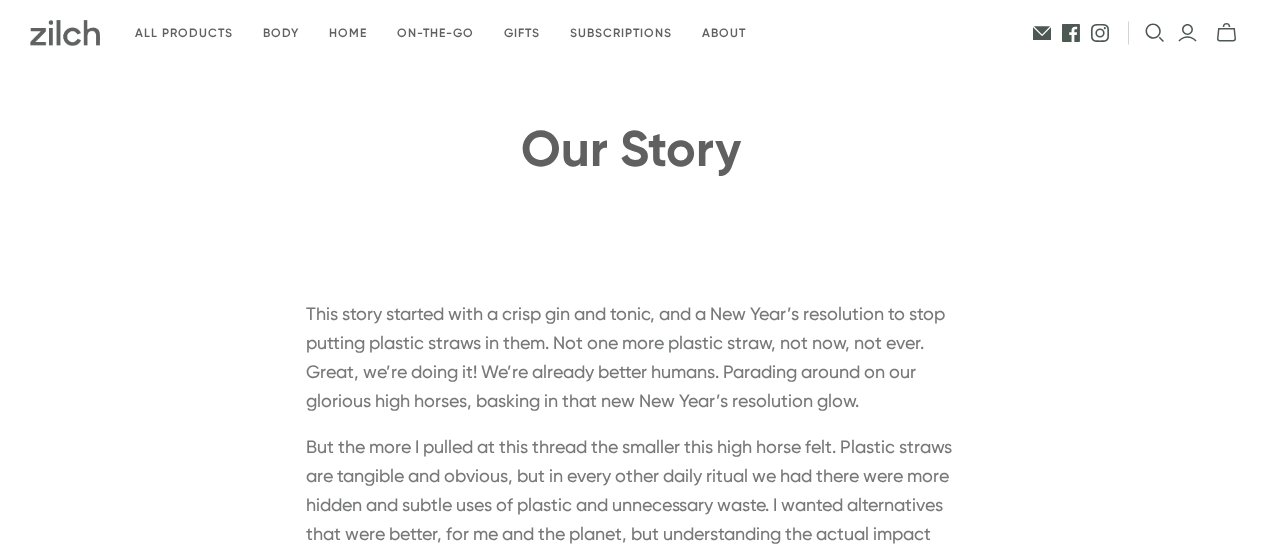 scroll, scrollTop: 0, scrollLeft: 0, axis: both 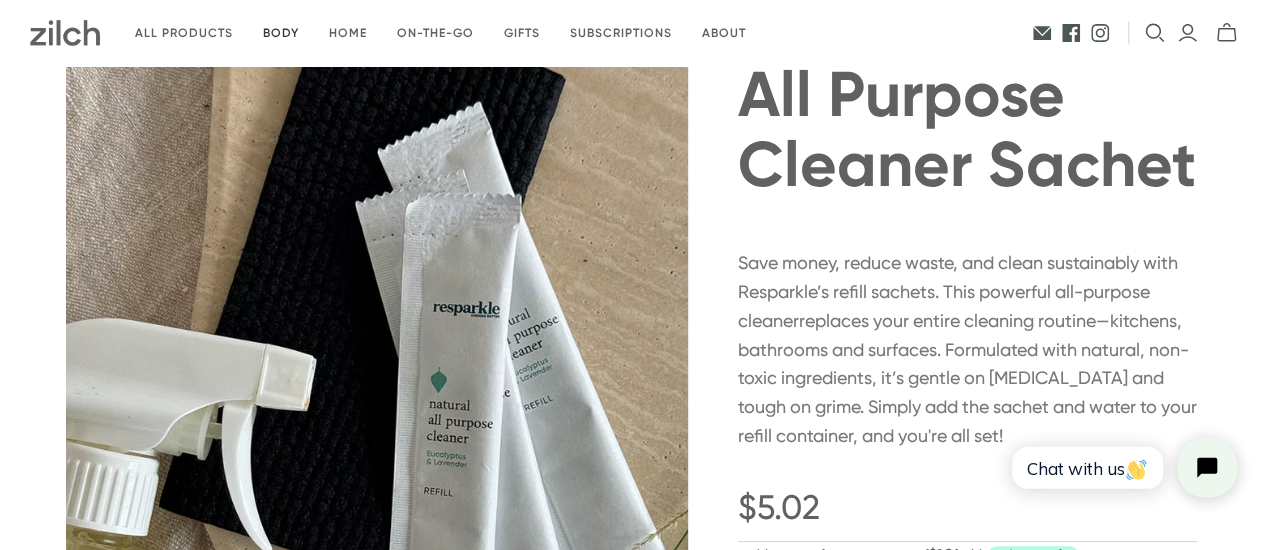 click on "Body" at bounding box center [281, 33] 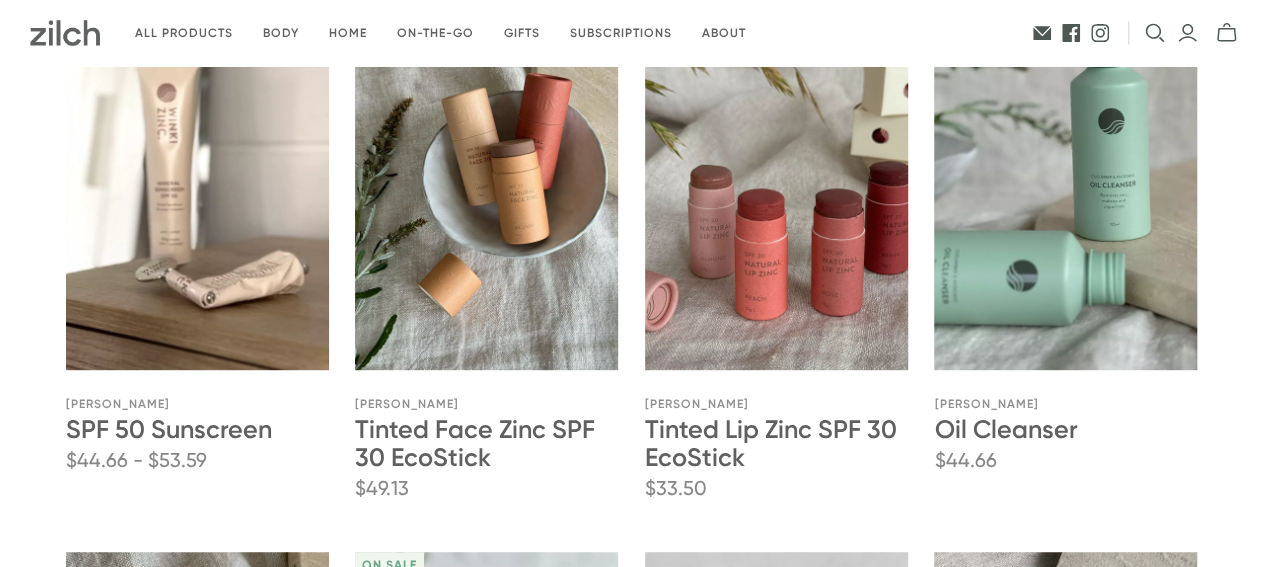 scroll, scrollTop: 352, scrollLeft: 0, axis: vertical 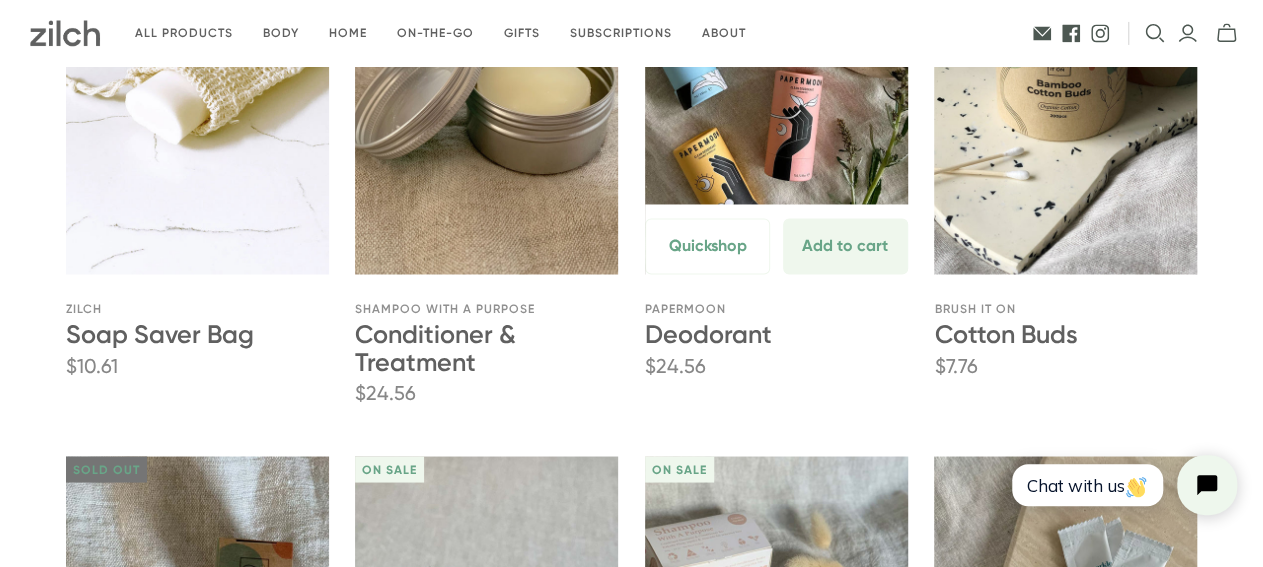 click at bounding box center [776, 77] 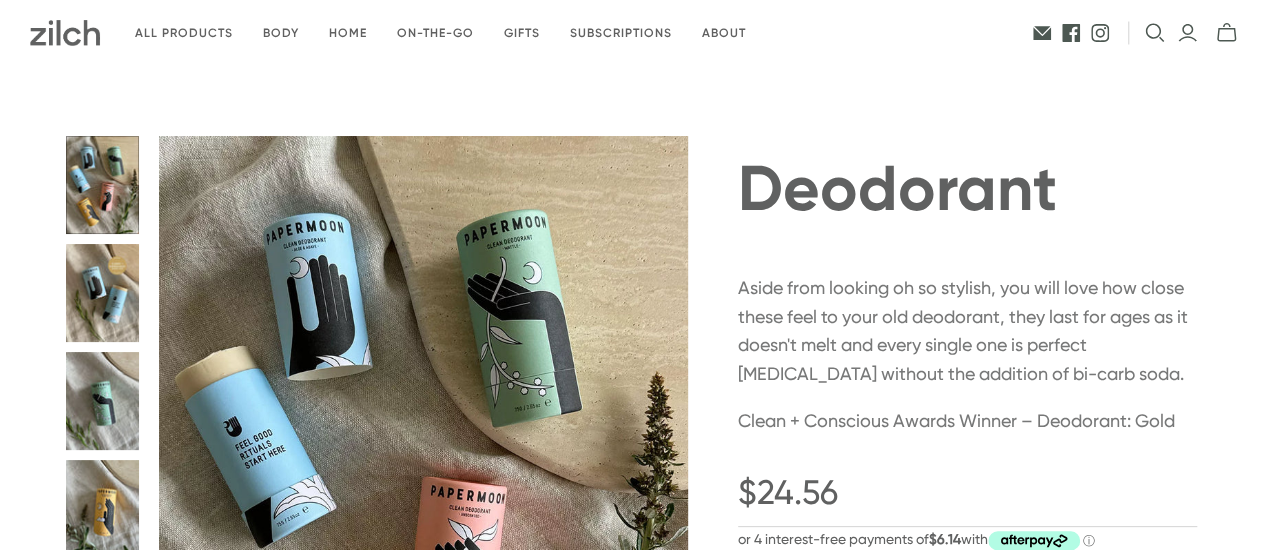 scroll, scrollTop: 62, scrollLeft: 0, axis: vertical 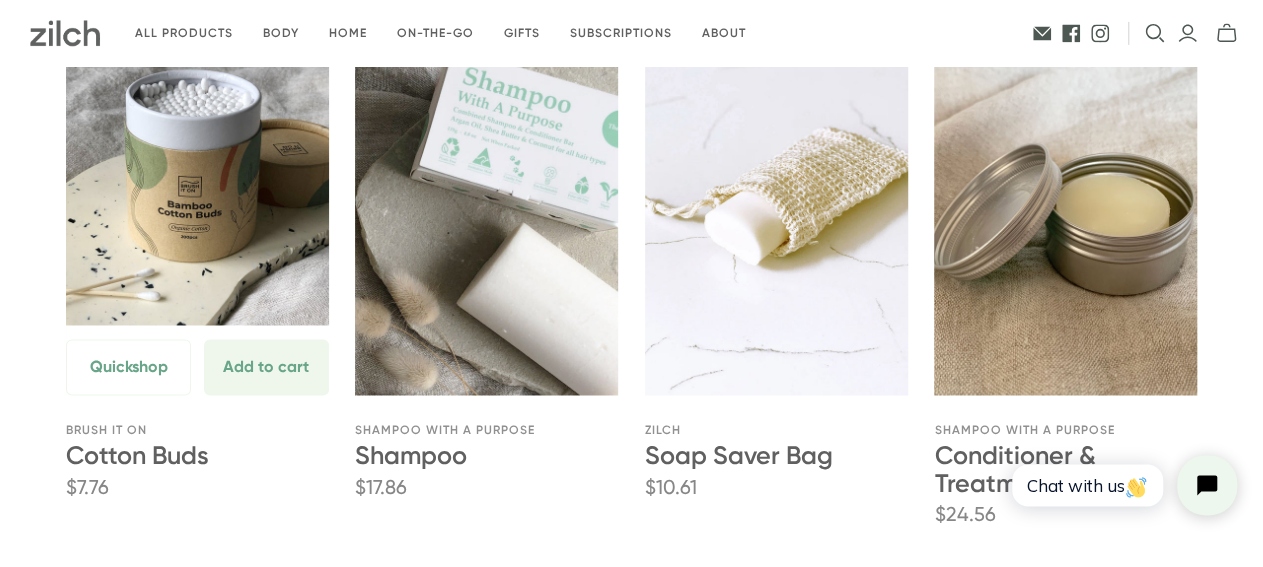 click at bounding box center (197, 198) 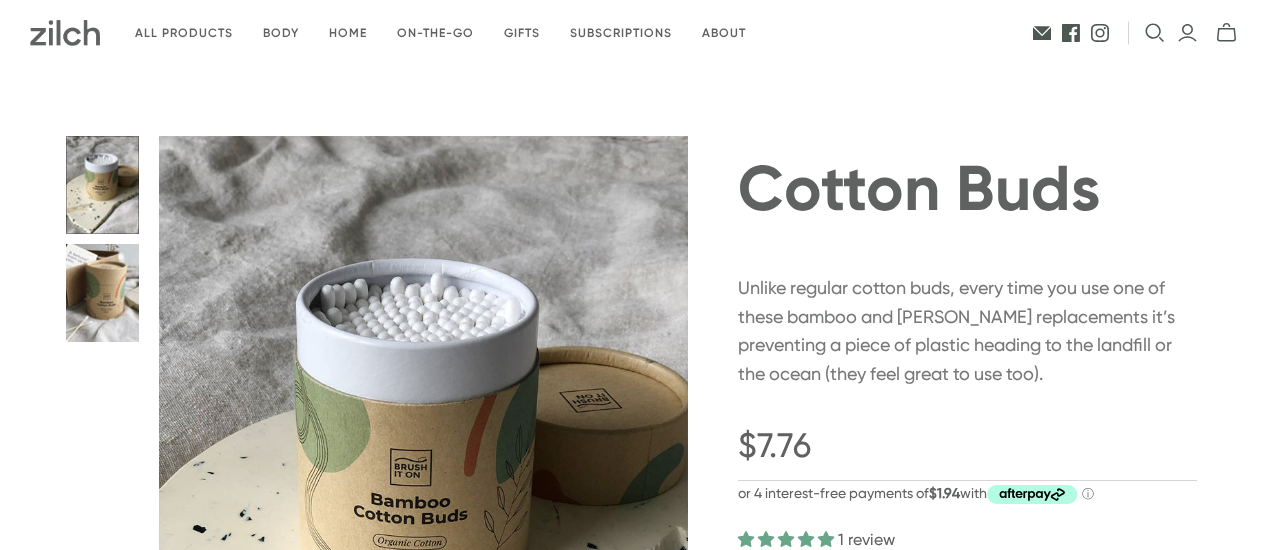 scroll, scrollTop: 0, scrollLeft: 0, axis: both 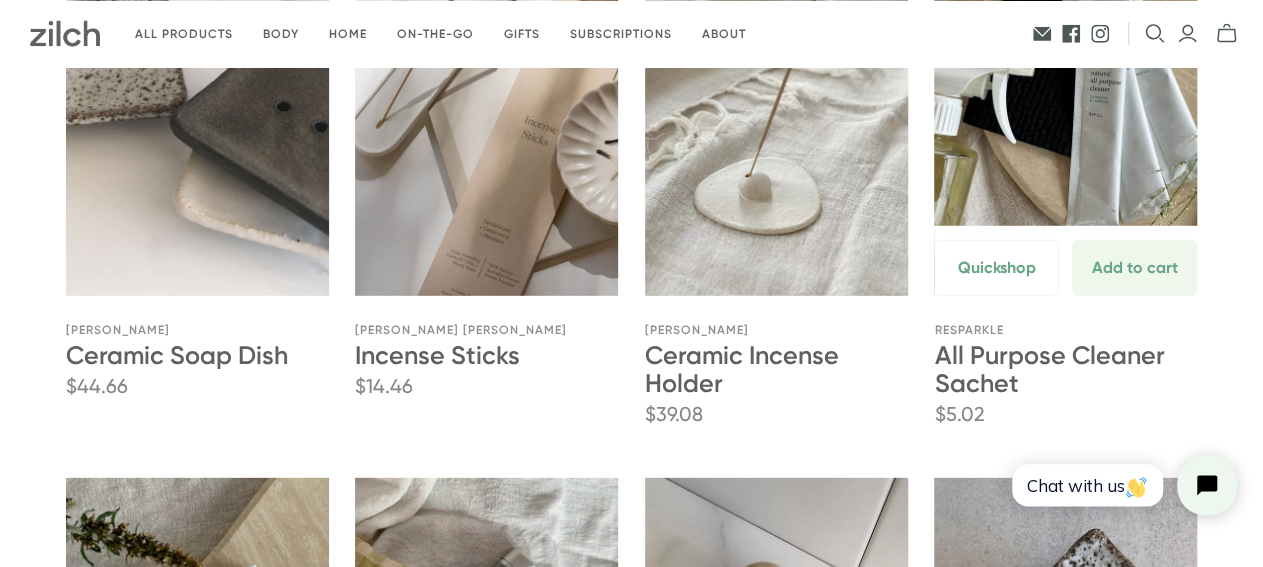 click on "All Purpose Cleaner Sachet" at bounding box center (1049, 368) 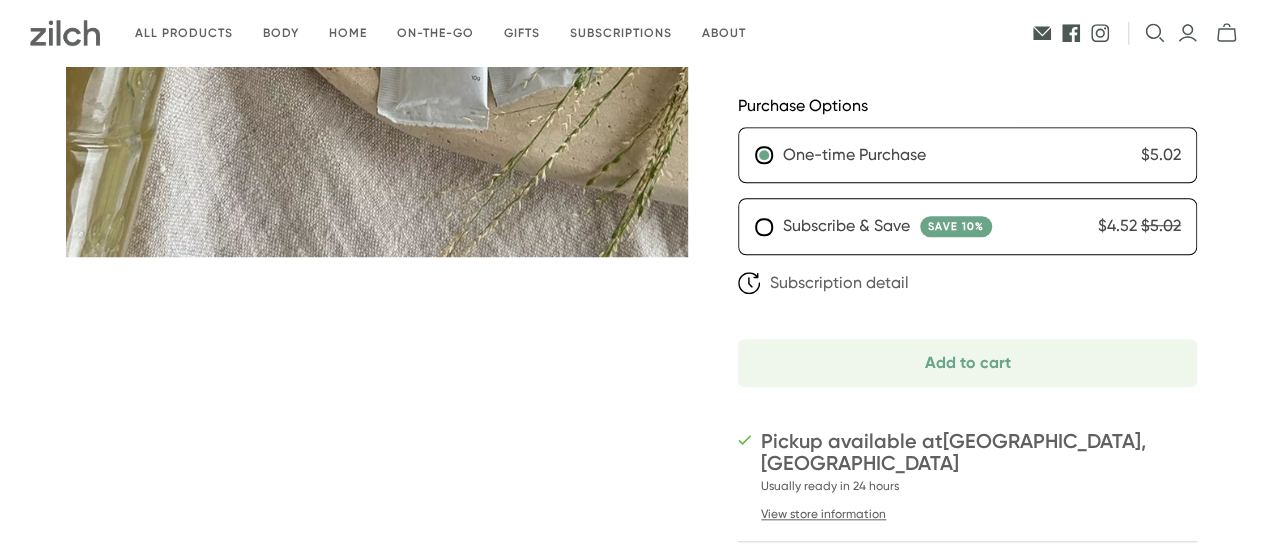 scroll, scrollTop: 752, scrollLeft: 0, axis: vertical 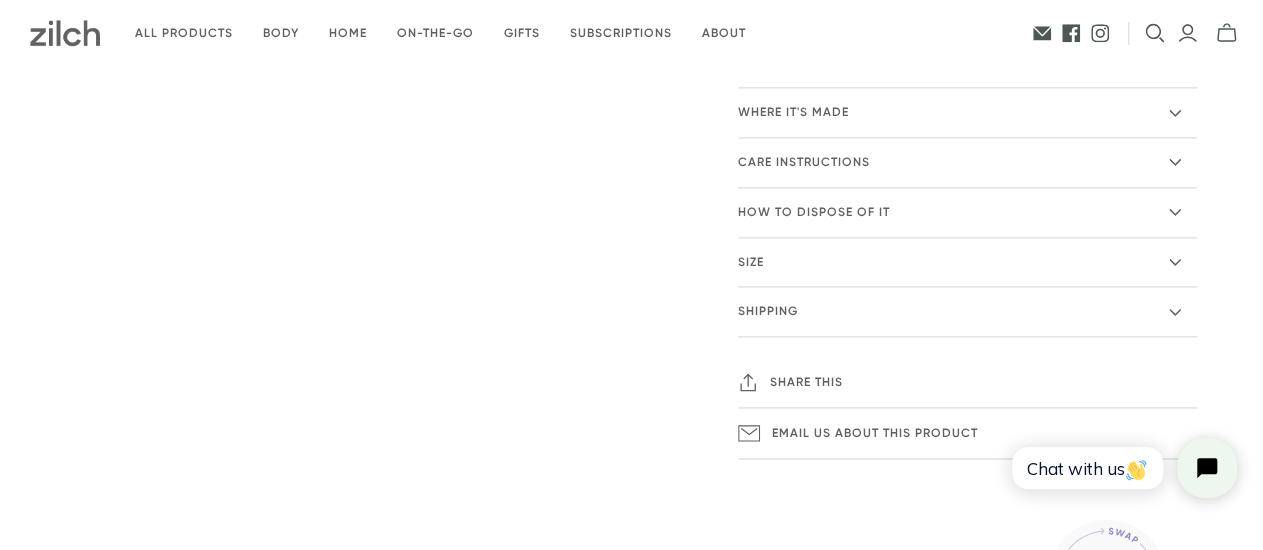 click 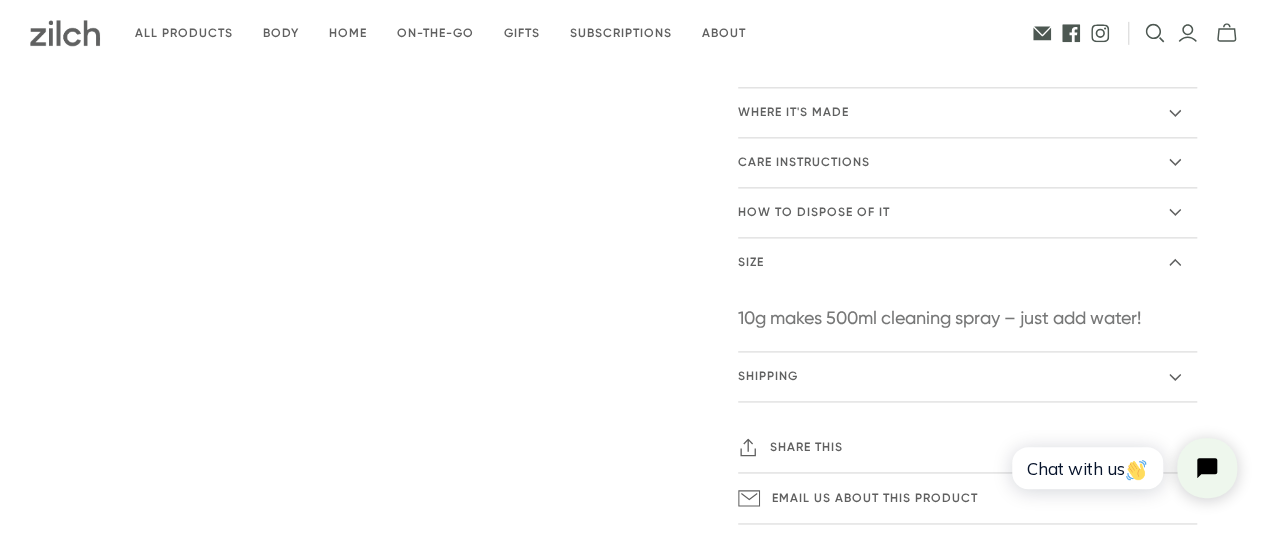 click 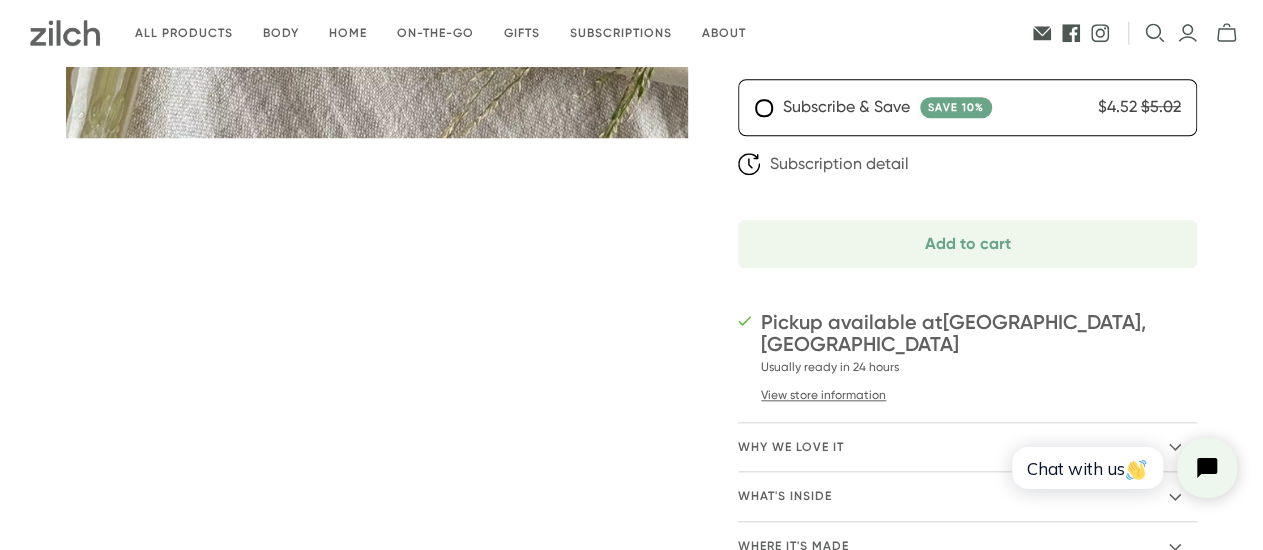 scroll, scrollTop: 852, scrollLeft: 0, axis: vertical 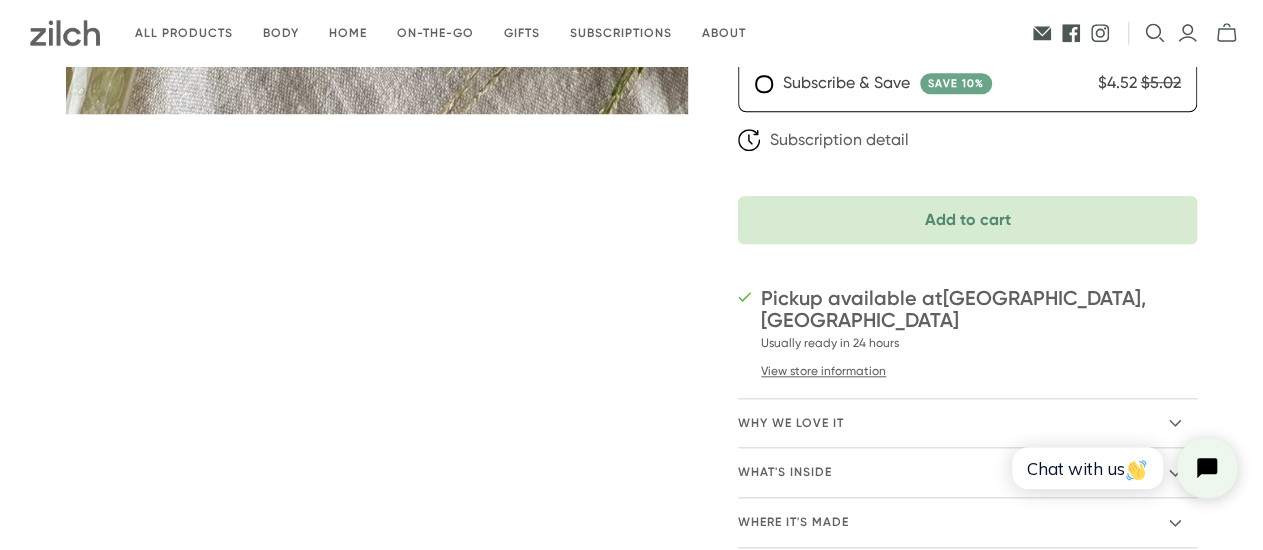 click on "Add to cart" at bounding box center (967, 220) 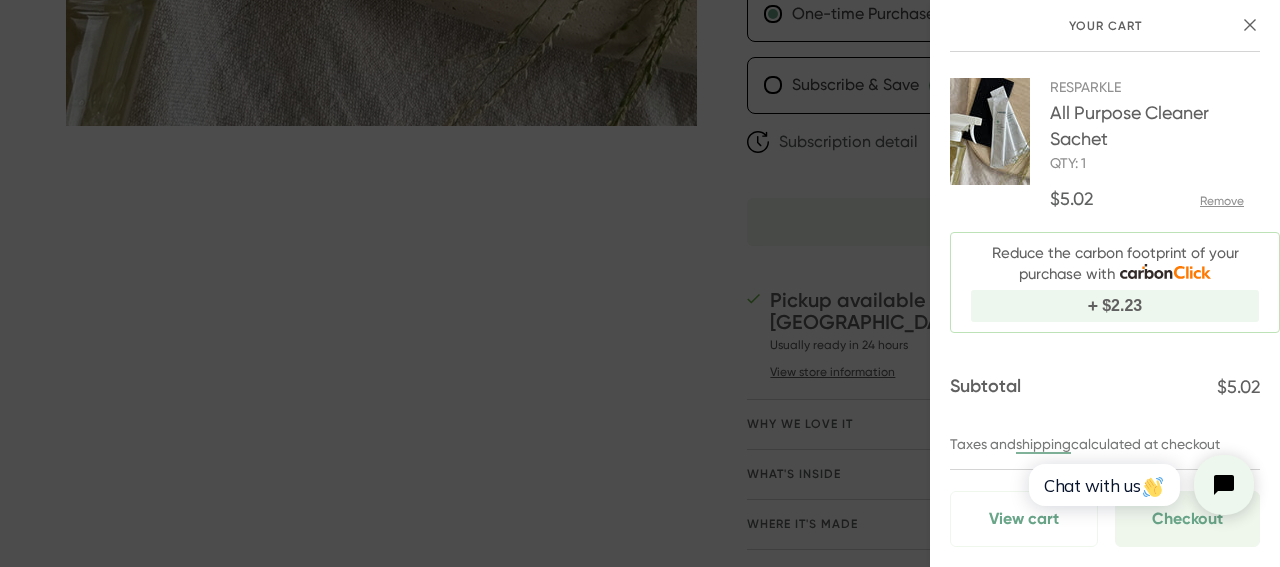 click 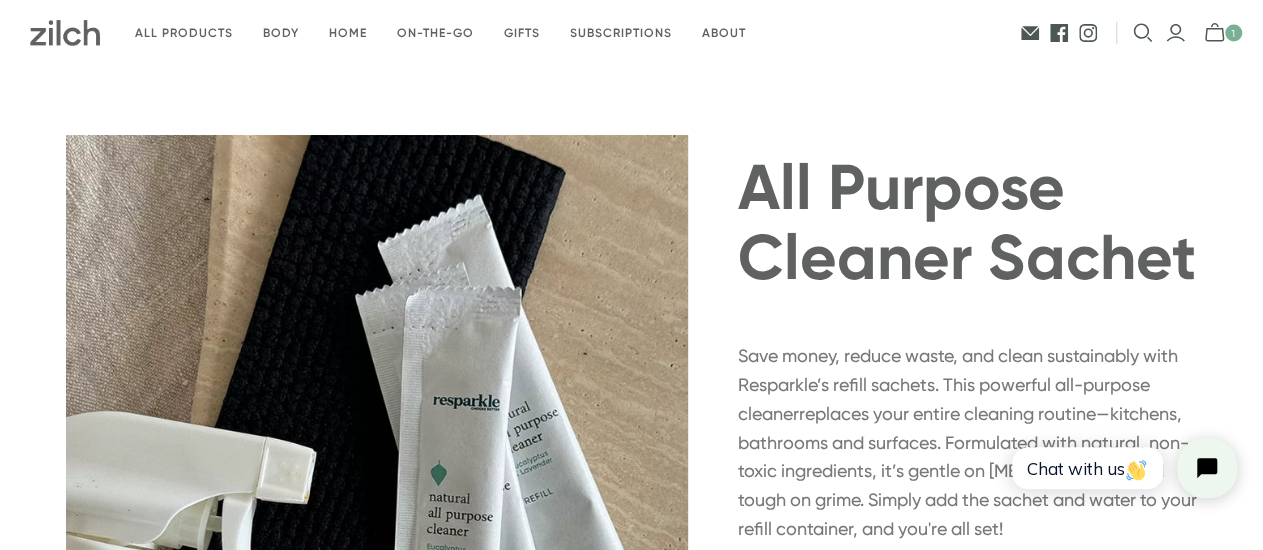 scroll, scrollTop: 0, scrollLeft: 0, axis: both 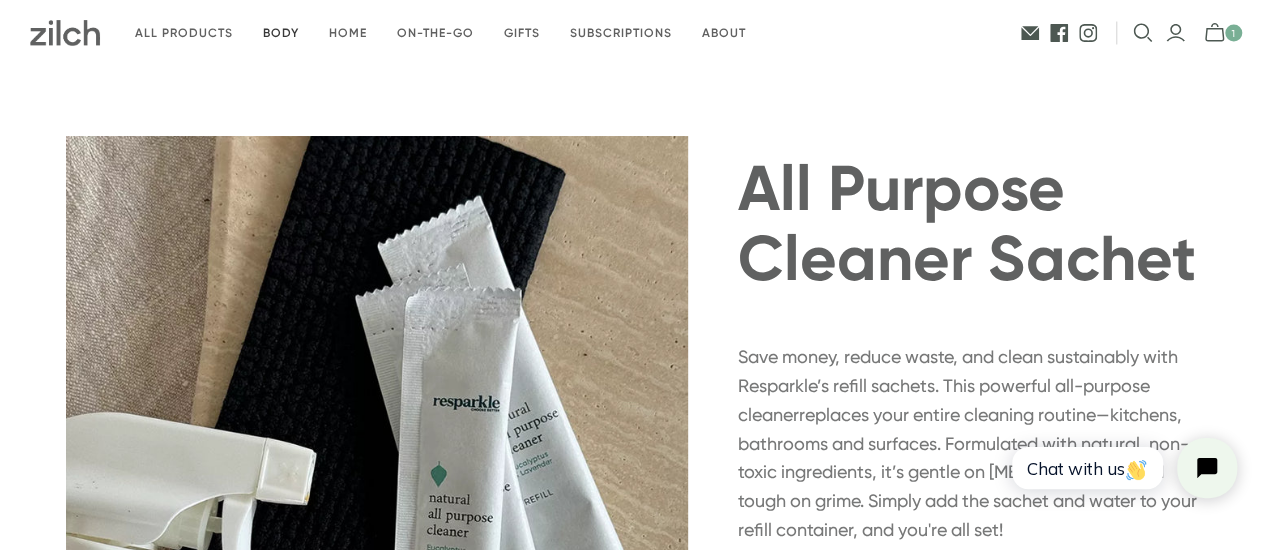 click on "Body" at bounding box center (281, 33) 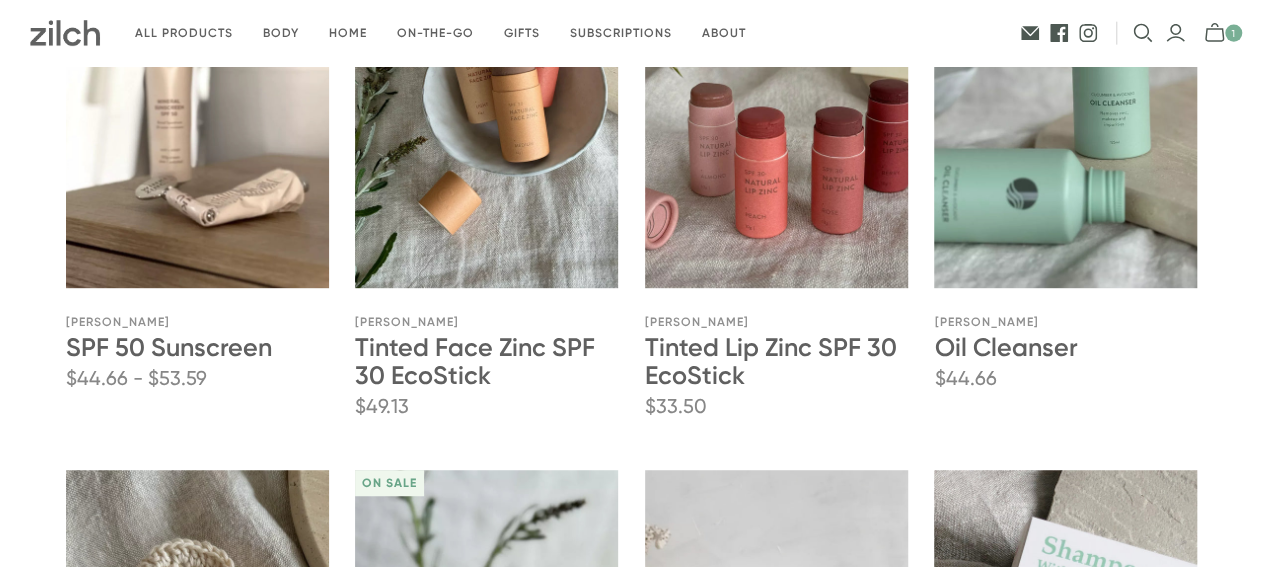 scroll, scrollTop: 435, scrollLeft: 0, axis: vertical 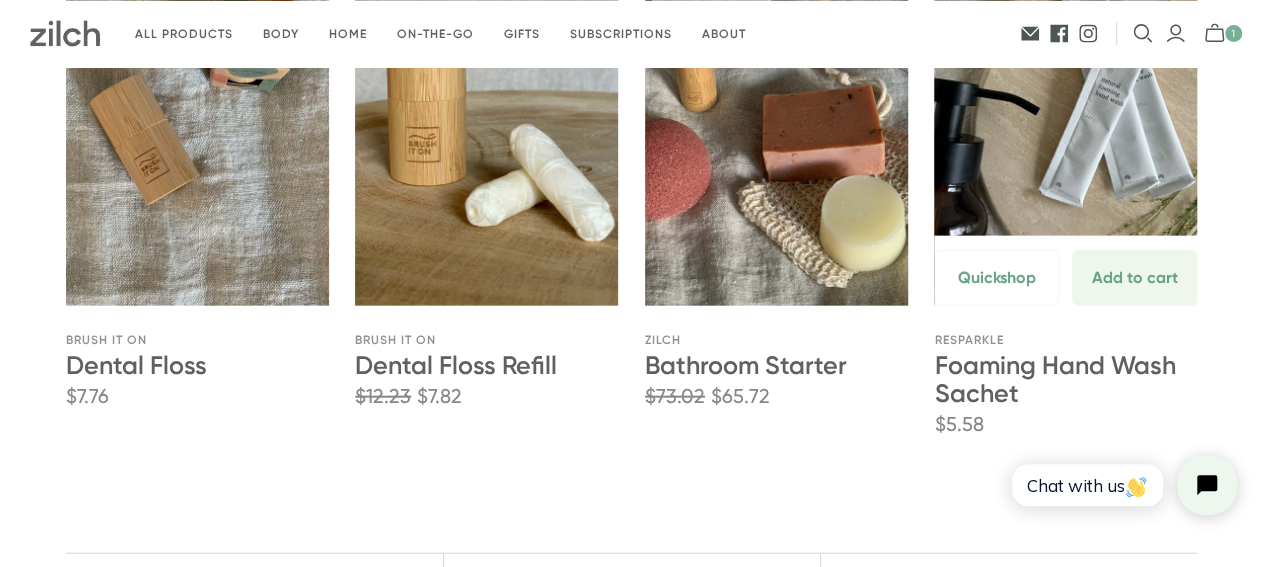 click at bounding box center [1065, 107] 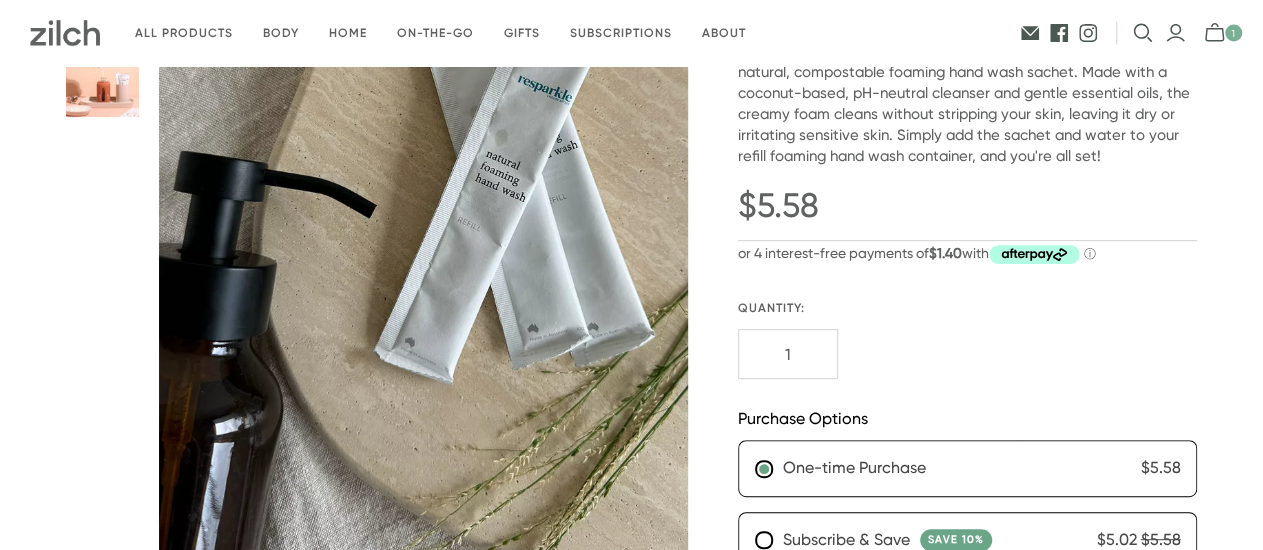 scroll, scrollTop: 285, scrollLeft: 0, axis: vertical 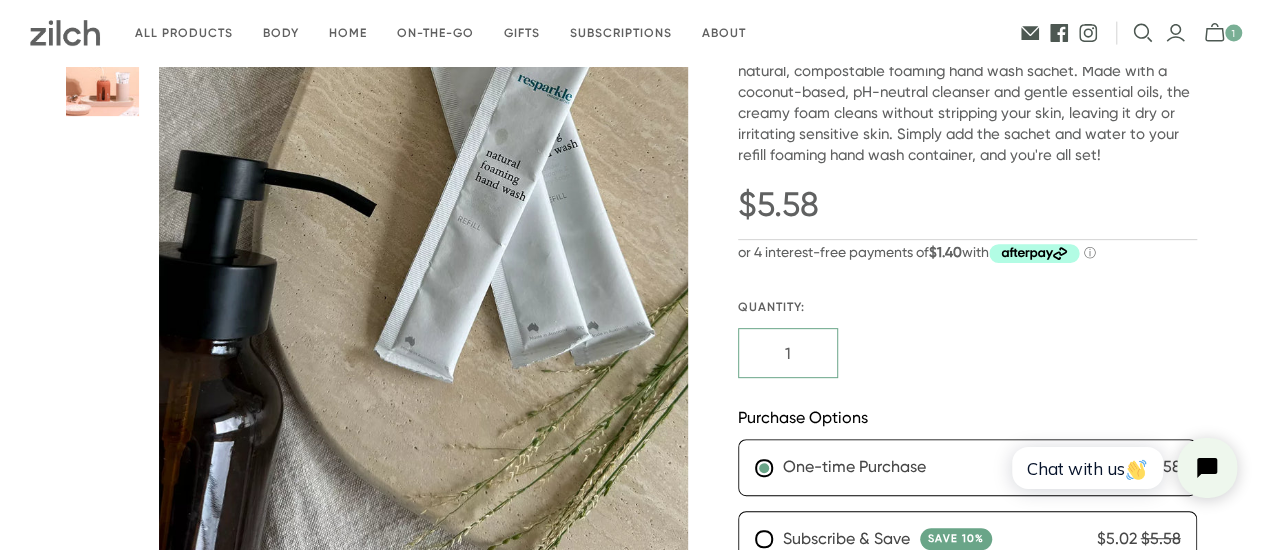 click on "1" at bounding box center [788, 353] 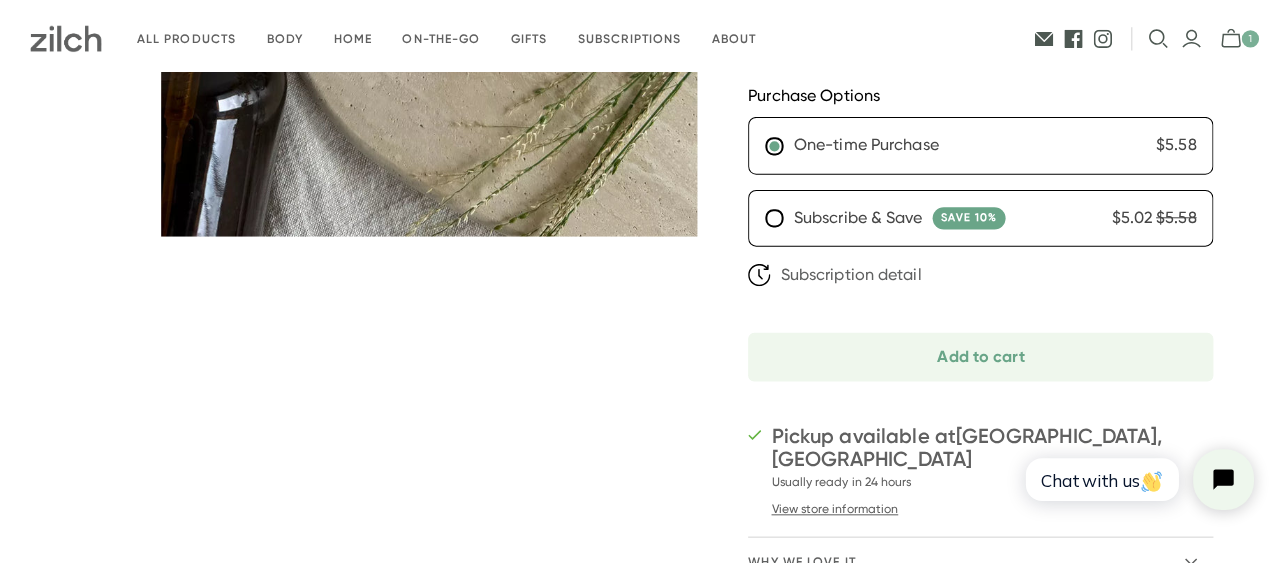 scroll, scrollTop: 641, scrollLeft: 0, axis: vertical 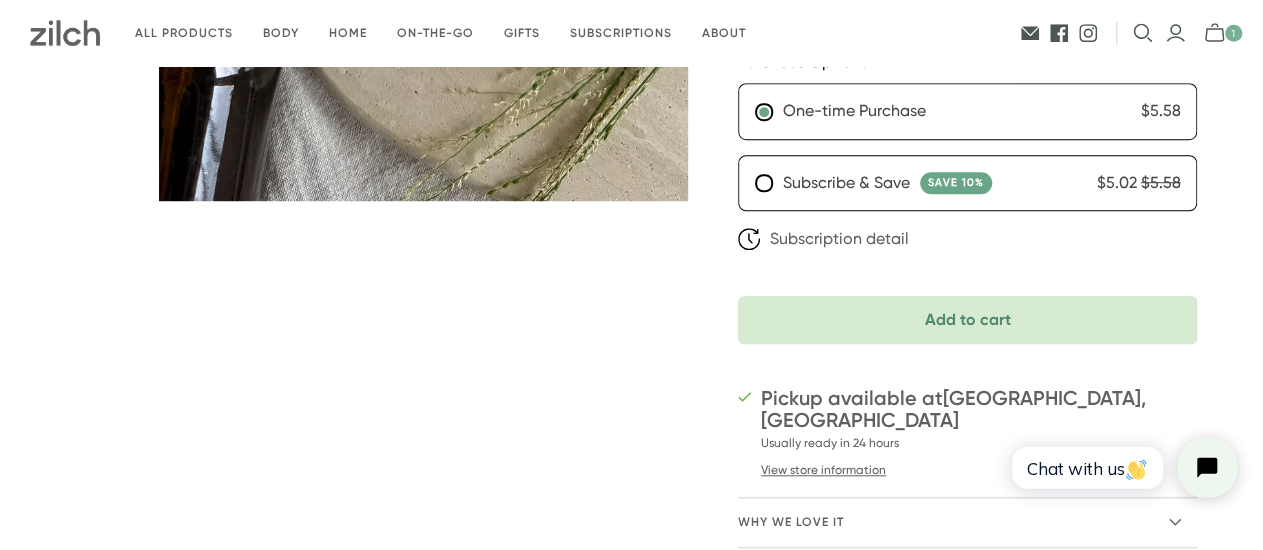 type on "2" 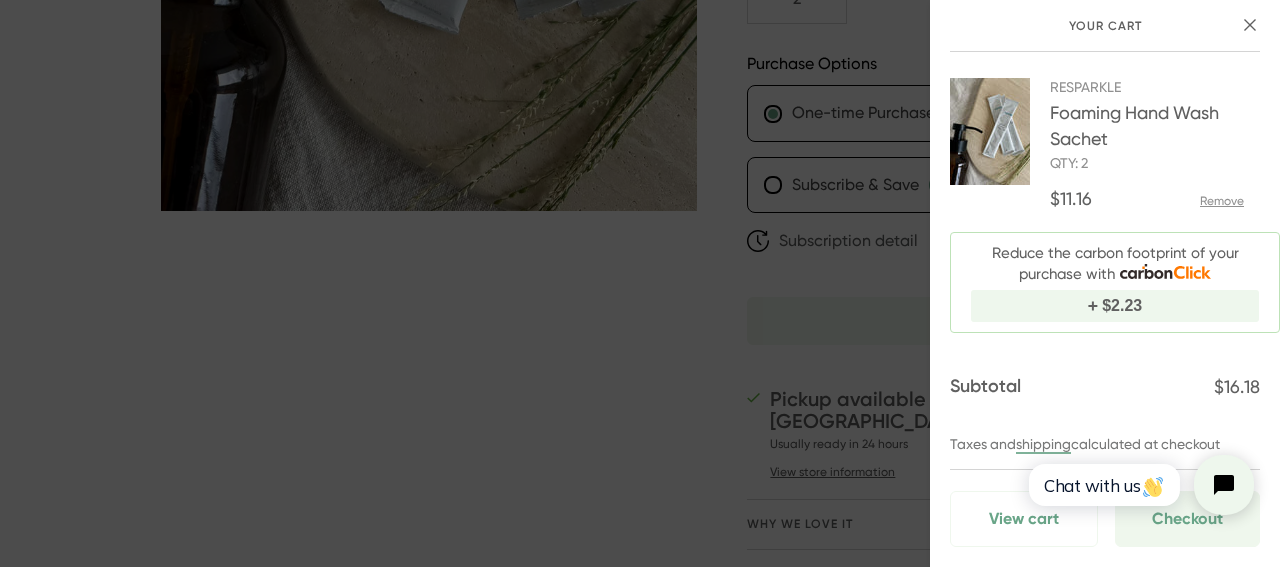 click on "Chat with us" 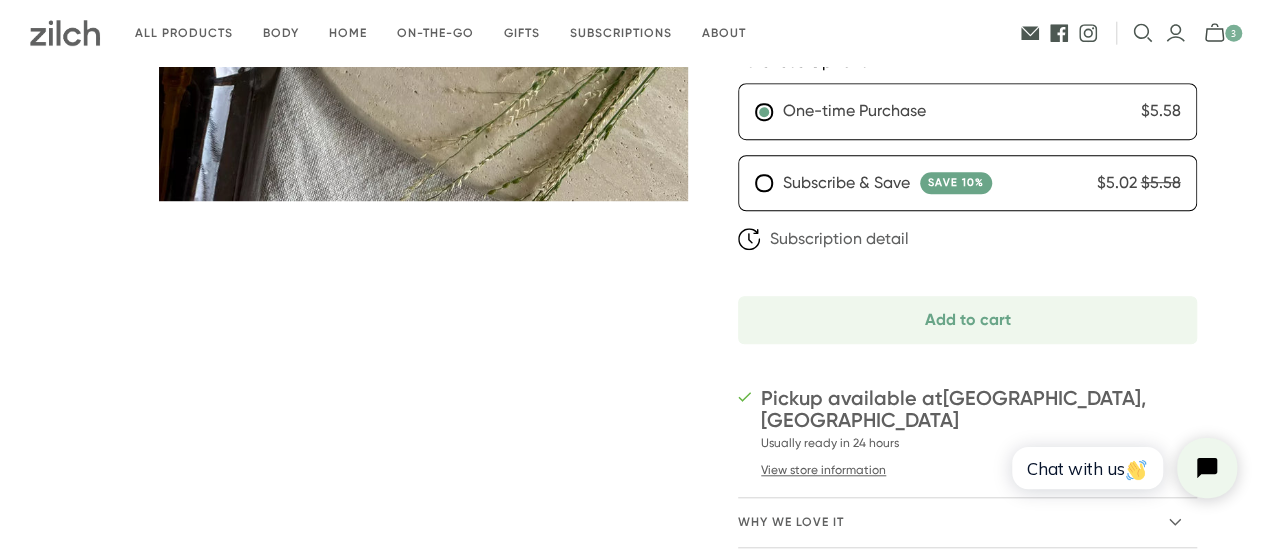 click 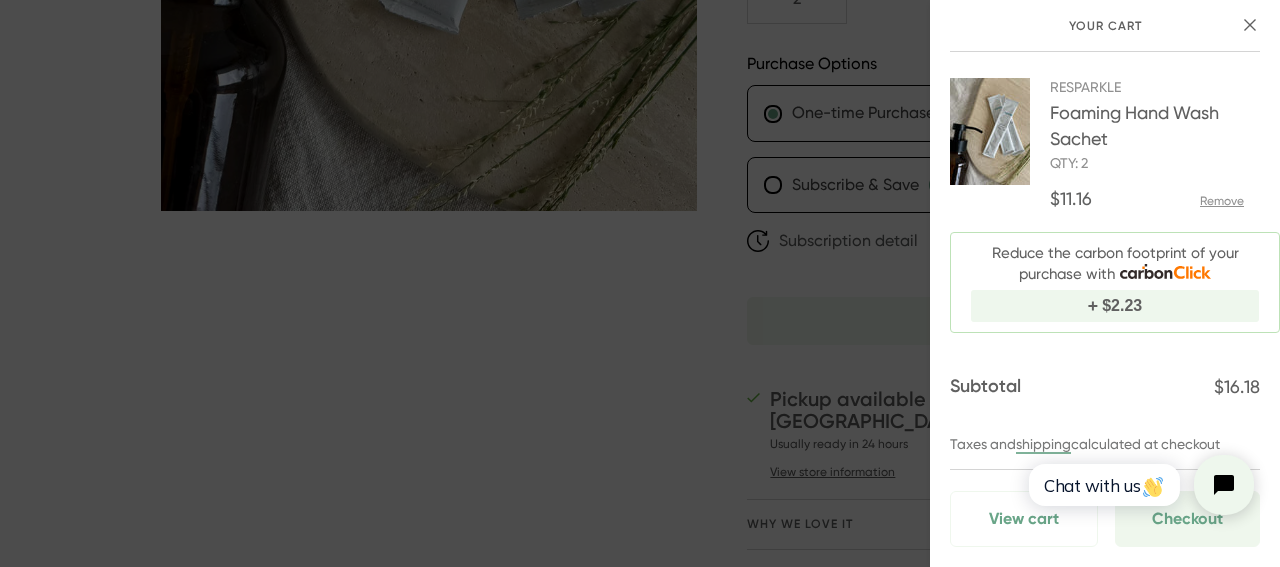 click on "Chat with us" 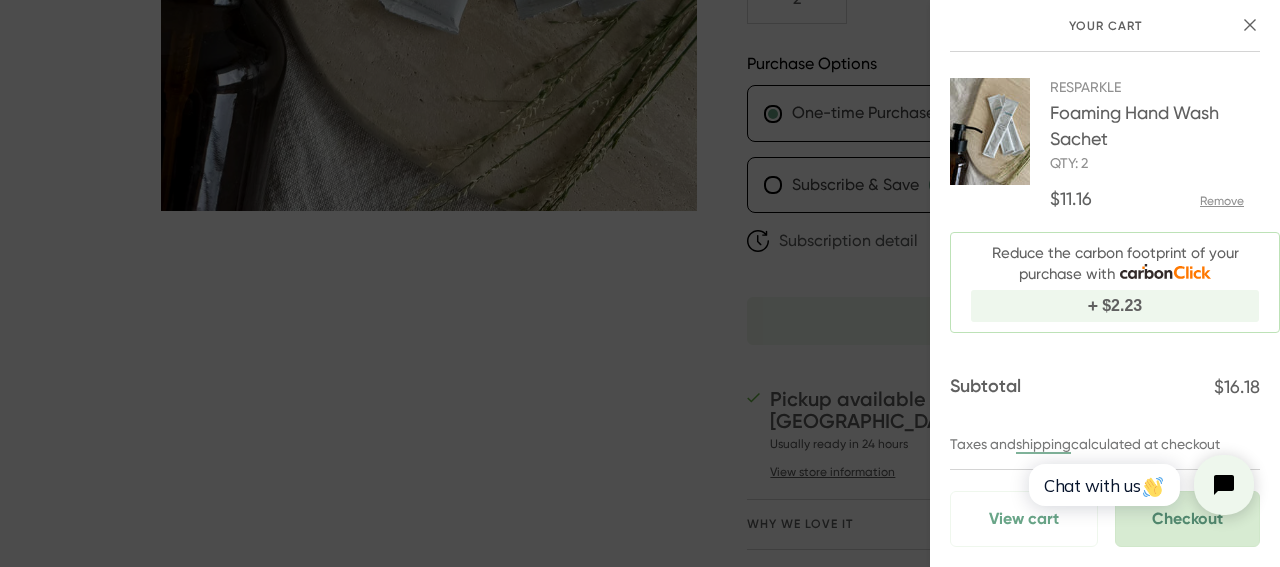 click on "Checkout" at bounding box center (1187, 519) 